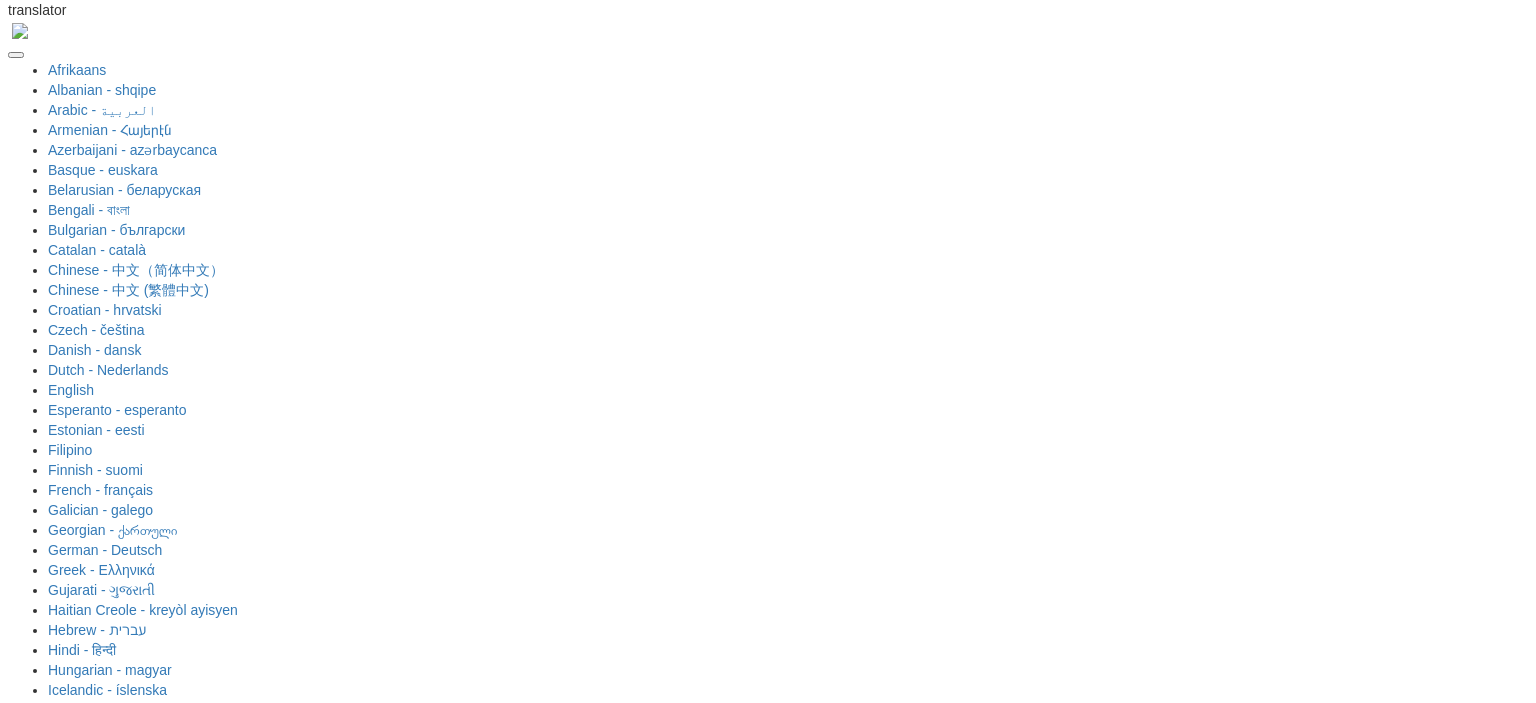 scroll, scrollTop: 0, scrollLeft: 0, axis: both 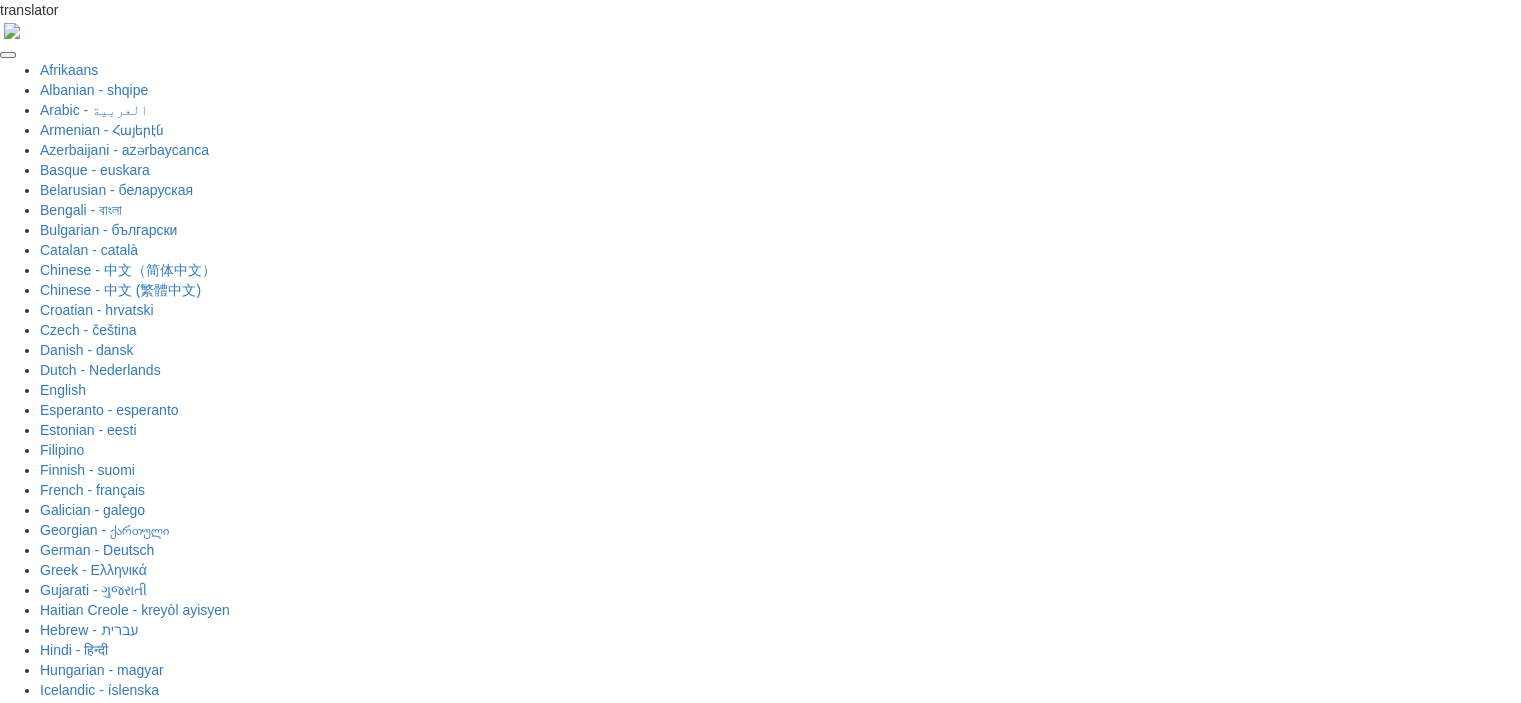 click at bounding box center (761, 1646) 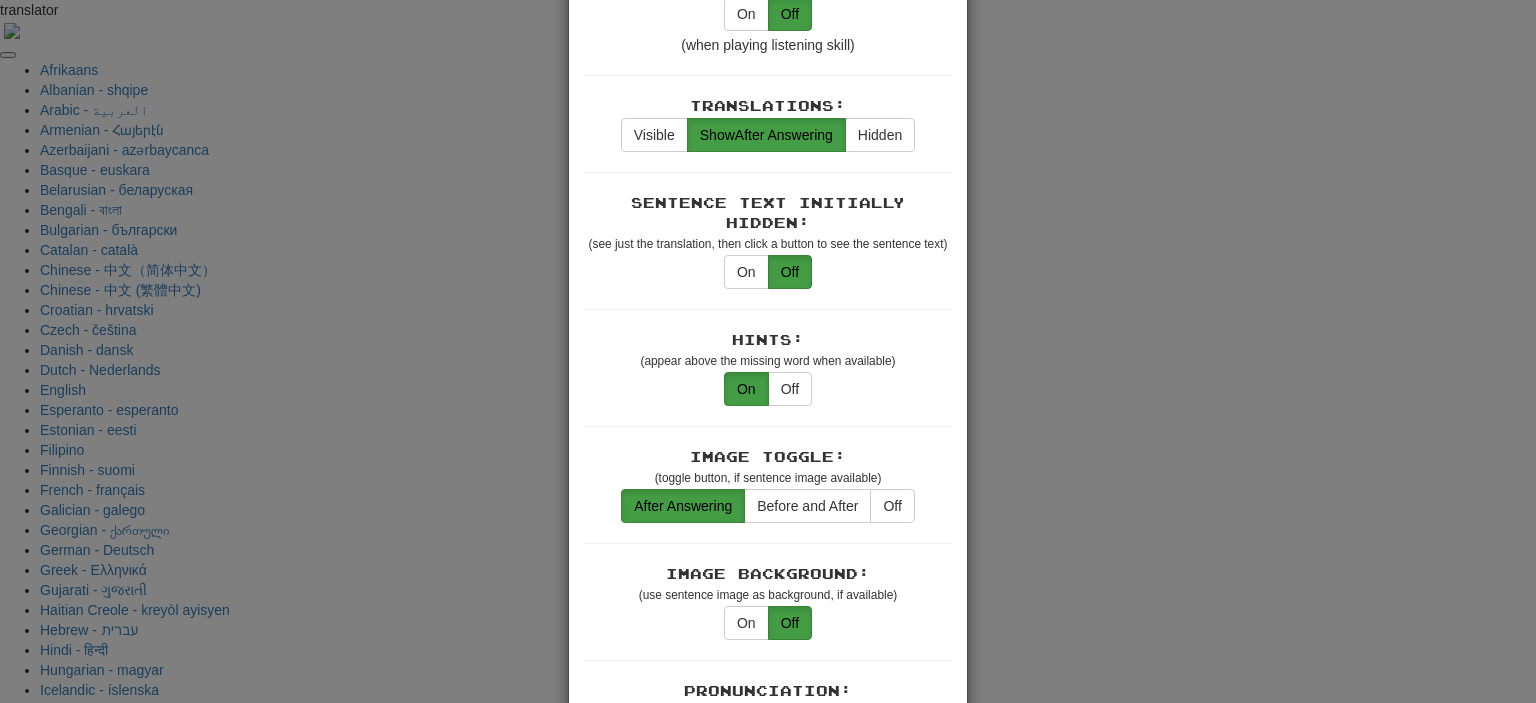 scroll, scrollTop: 700, scrollLeft: 0, axis: vertical 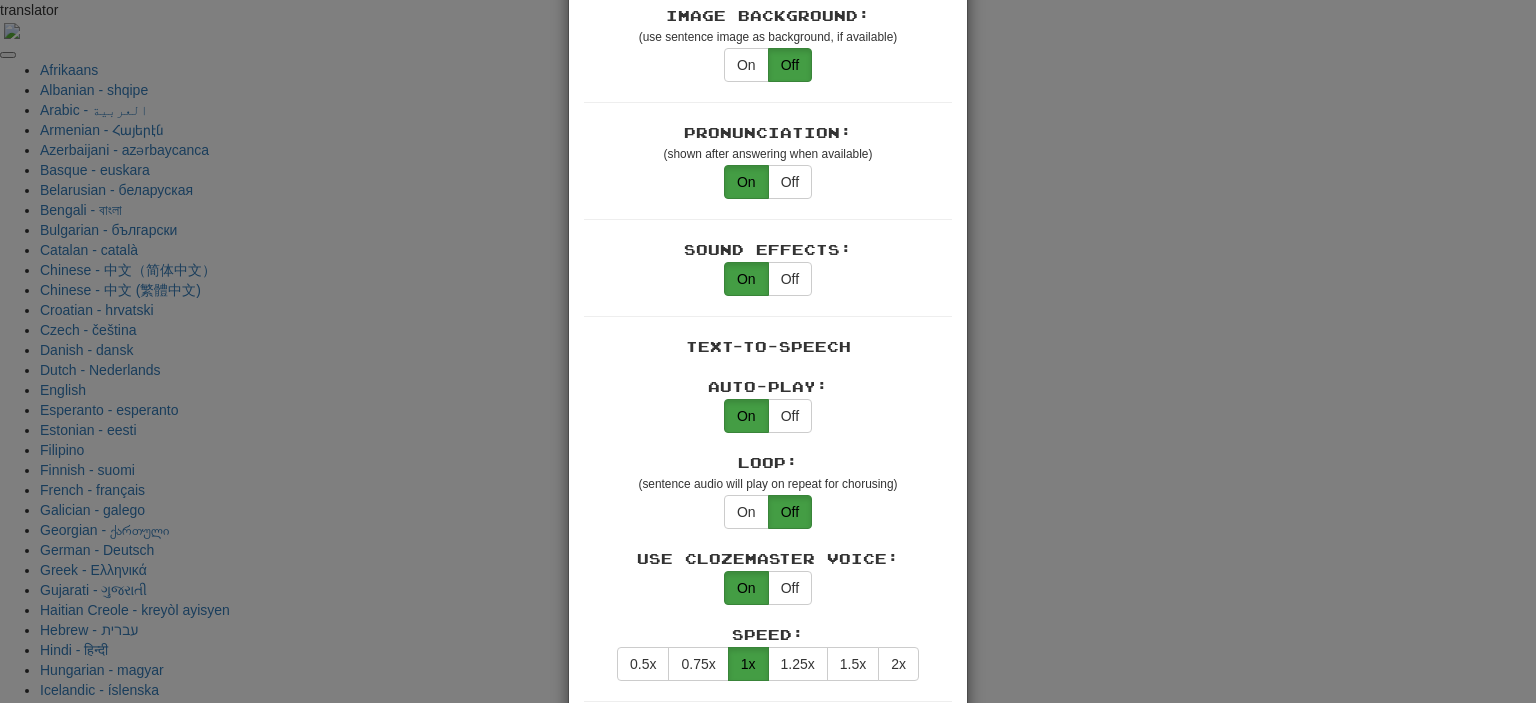 drag, startPoint x: 1224, startPoint y: 508, endPoint x: 1216, endPoint y: 495, distance: 15.264338 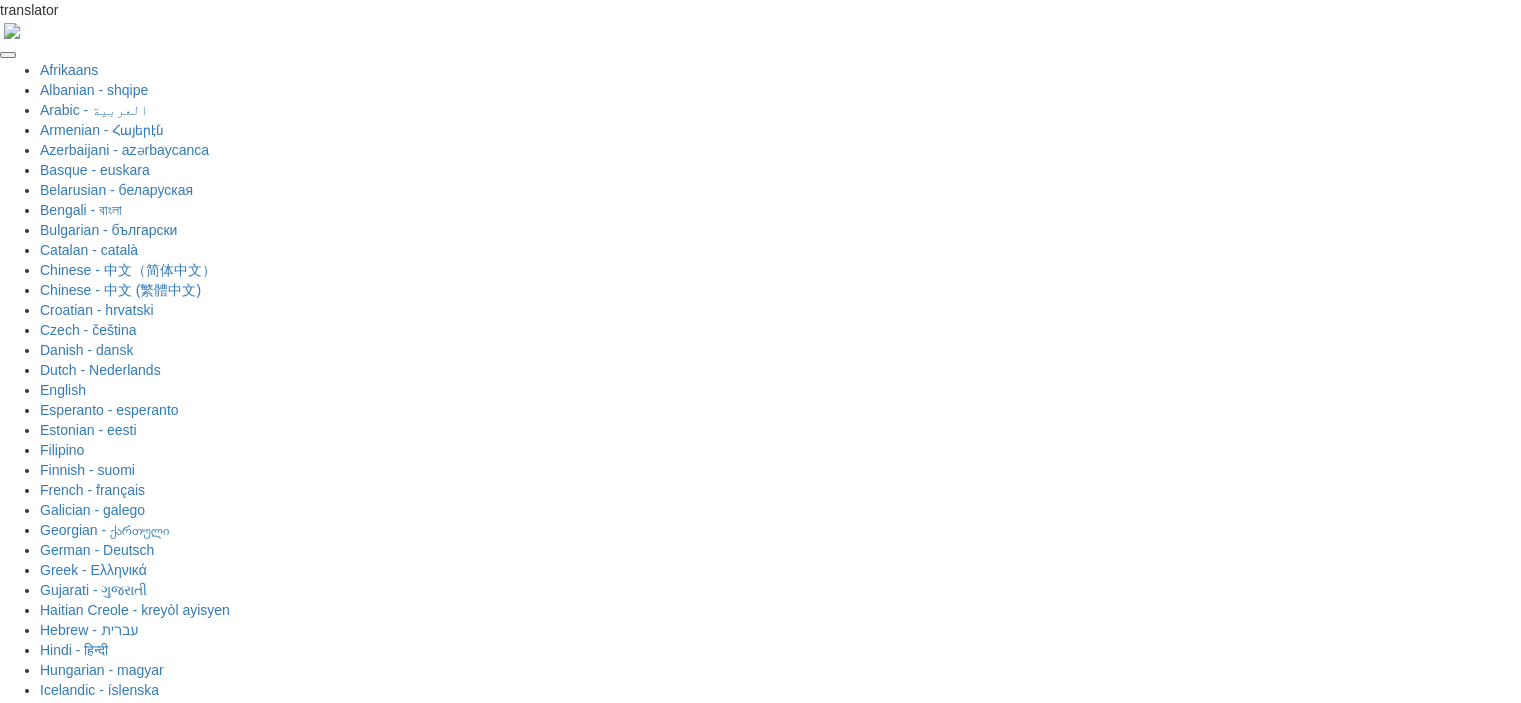 click at bounding box center [1169, 1829] 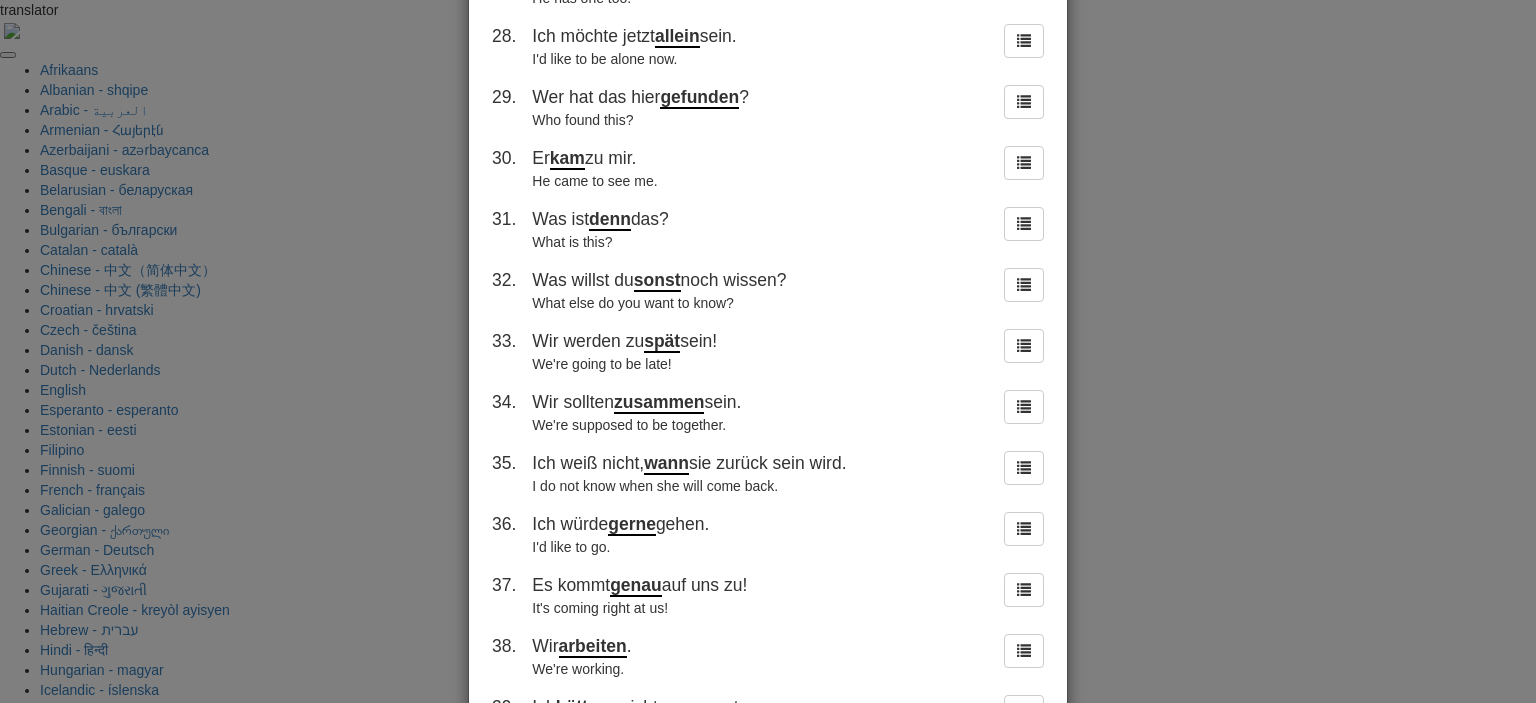 scroll, scrollTop: 1902, scrollLeft: 0, axis: vertical 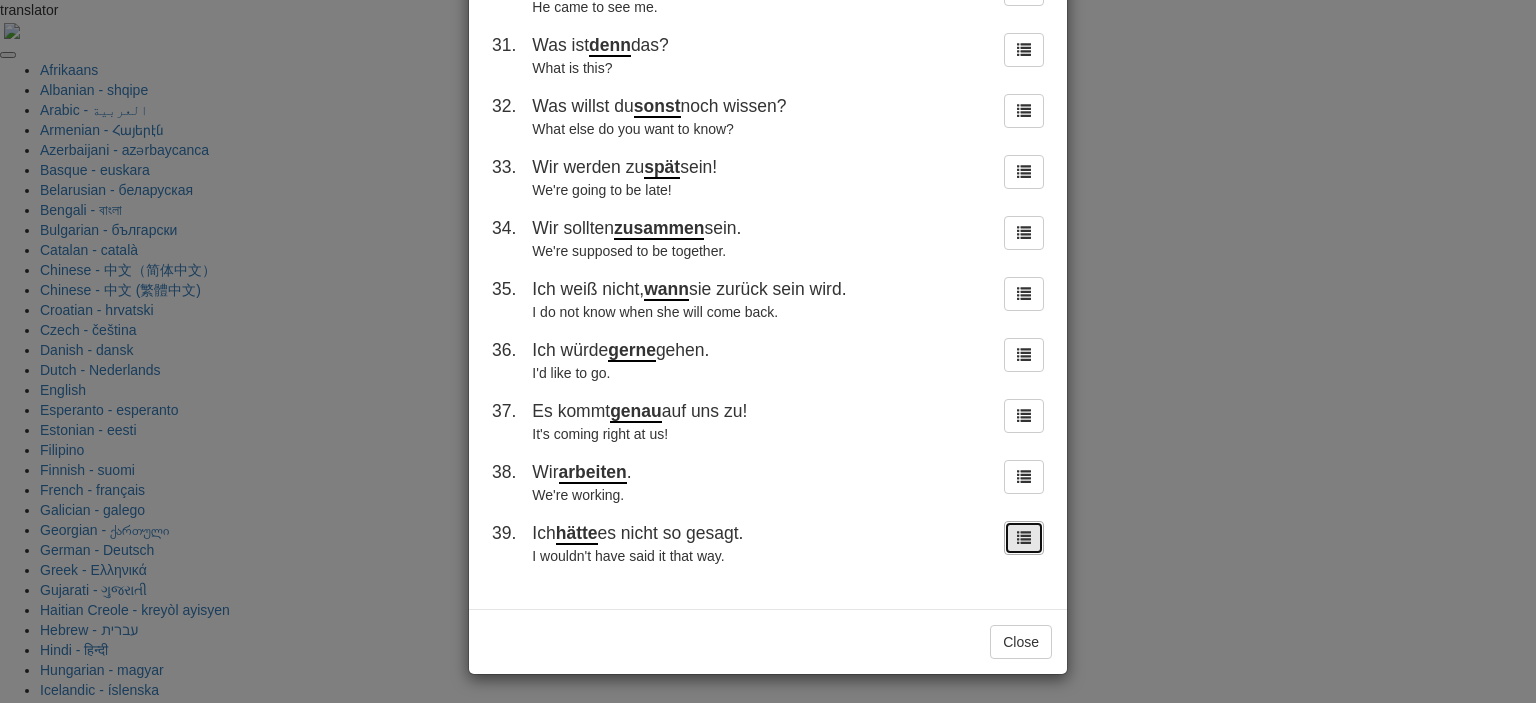 click at bounding box center (1024, 537) 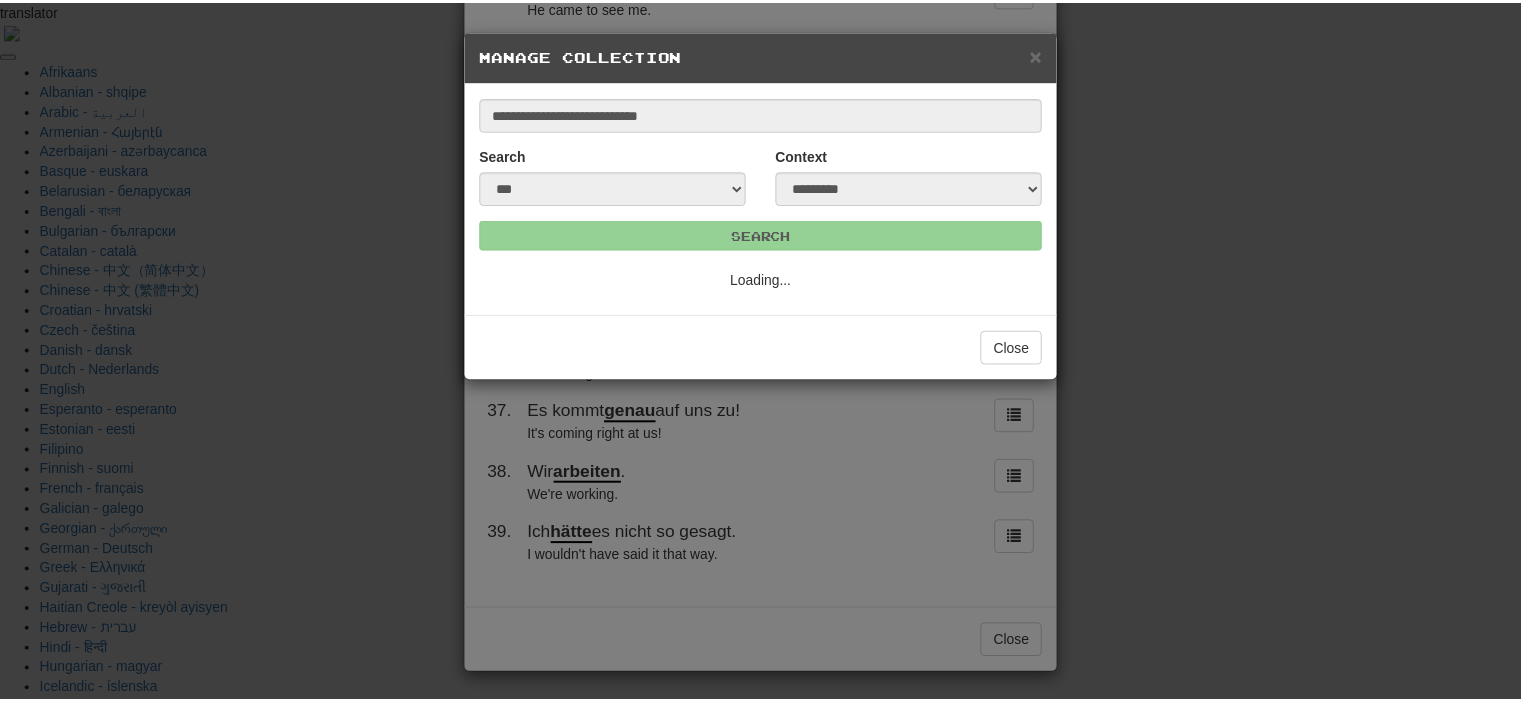 scroll, scrollTop: 0, scrollLeft: 0, axis: both 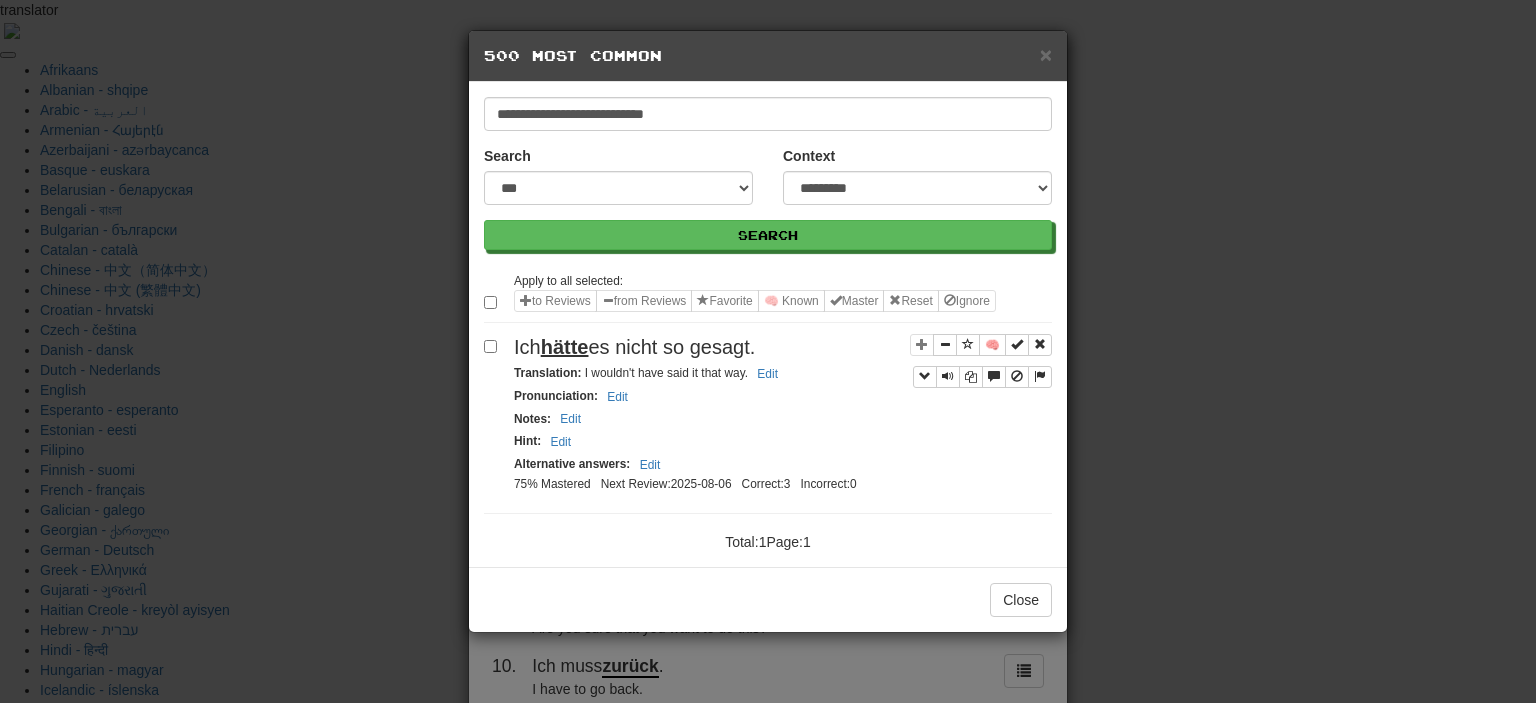 click on "**********" at bounding box center (768, 351) 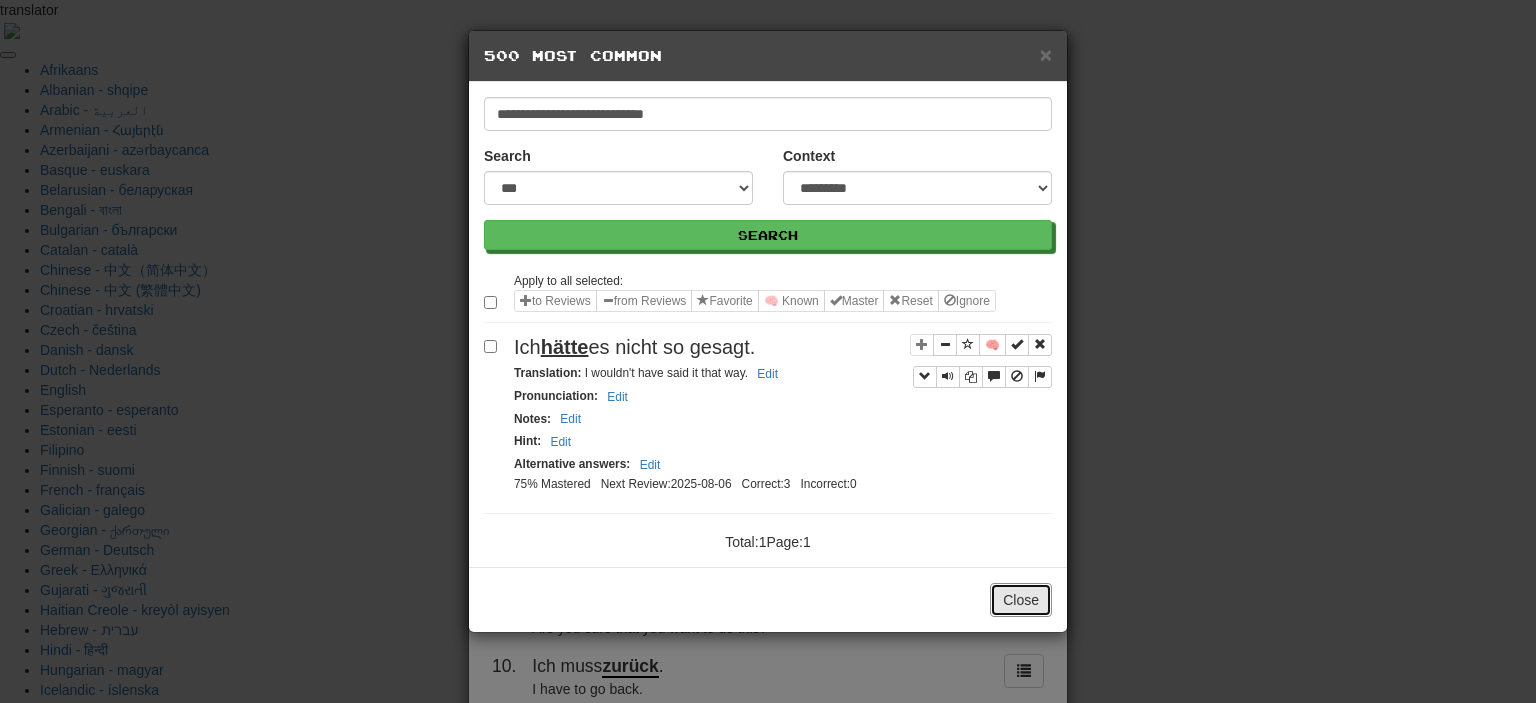 click on "Close" at bounding box center (1021, 600) 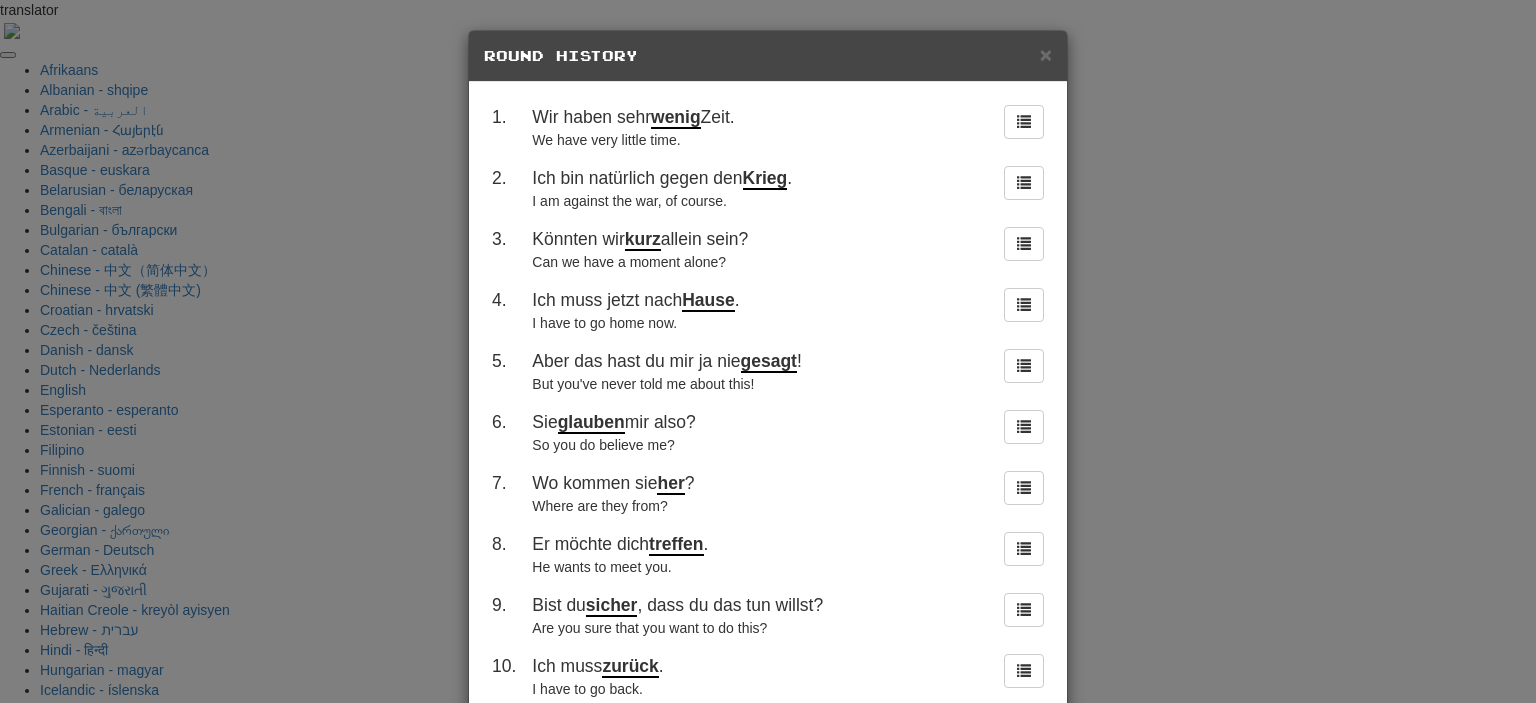 click on "× Round History 1 . Wir haben sehr  wenig  Zeit. We have very little time. 2 . Ich bin natürlich gegen den  Krieg . I am against the war, of course. 3 . Könnten wir  kurz  allein sein? Can we have a moment alone? 4 . Ich muss jetzt nach  Hause . I have to go home now. 5 . Aber das hast du mir ja nie  gesagt ! But you've never told me about this! 6 . Sie  glauben  mir also? So you do believe me? 7 . Wo kommen sie  her ? Where are they from? 8 . Er möchte dich  treffen . He wants to meet you. 9 . Bist du  sicher , dass du das tun willst? Are you sure that you want to do this? 10 . Ich muss  zurück . I have to go back. 11 . Er ist sein  Freund . He is his friend. 12 . Was  dachte  sie? What was she thinking? 13 . Sagen Sie  ihm  bitte nichts! Please don't tell him. 14 . Ich  sagte  dir nichts. I didn't tell you anything. 15 . Nun denn,  Mädchen : Zeit zu gehen! Well, girls, it's time to go. 16 . Müssen wir jetzt  wirklich  gehen? Do we really need to leave now? 17 . Halt  dich da raus! 18 . Du siehst  19" at bounding box center (768, 351) 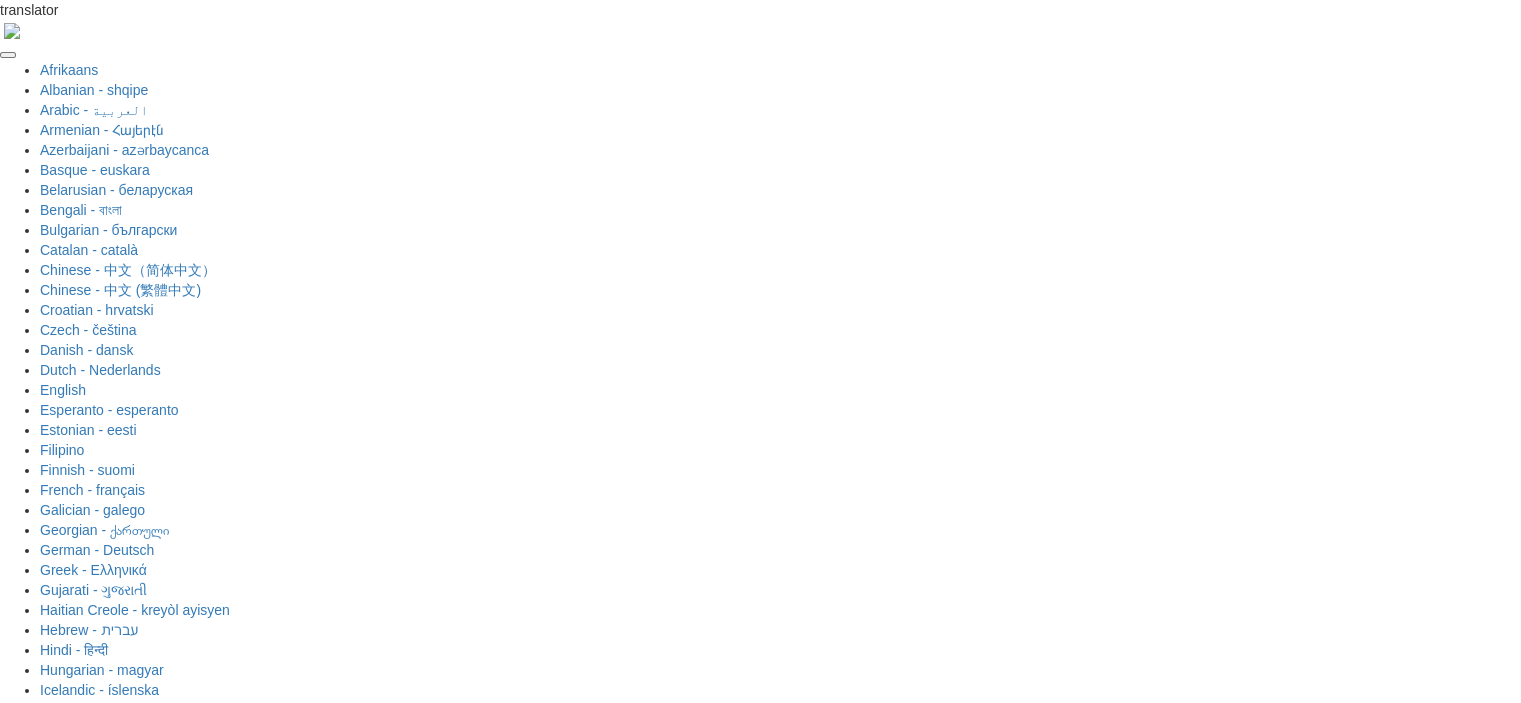 click at bounding box center [696, 1758] 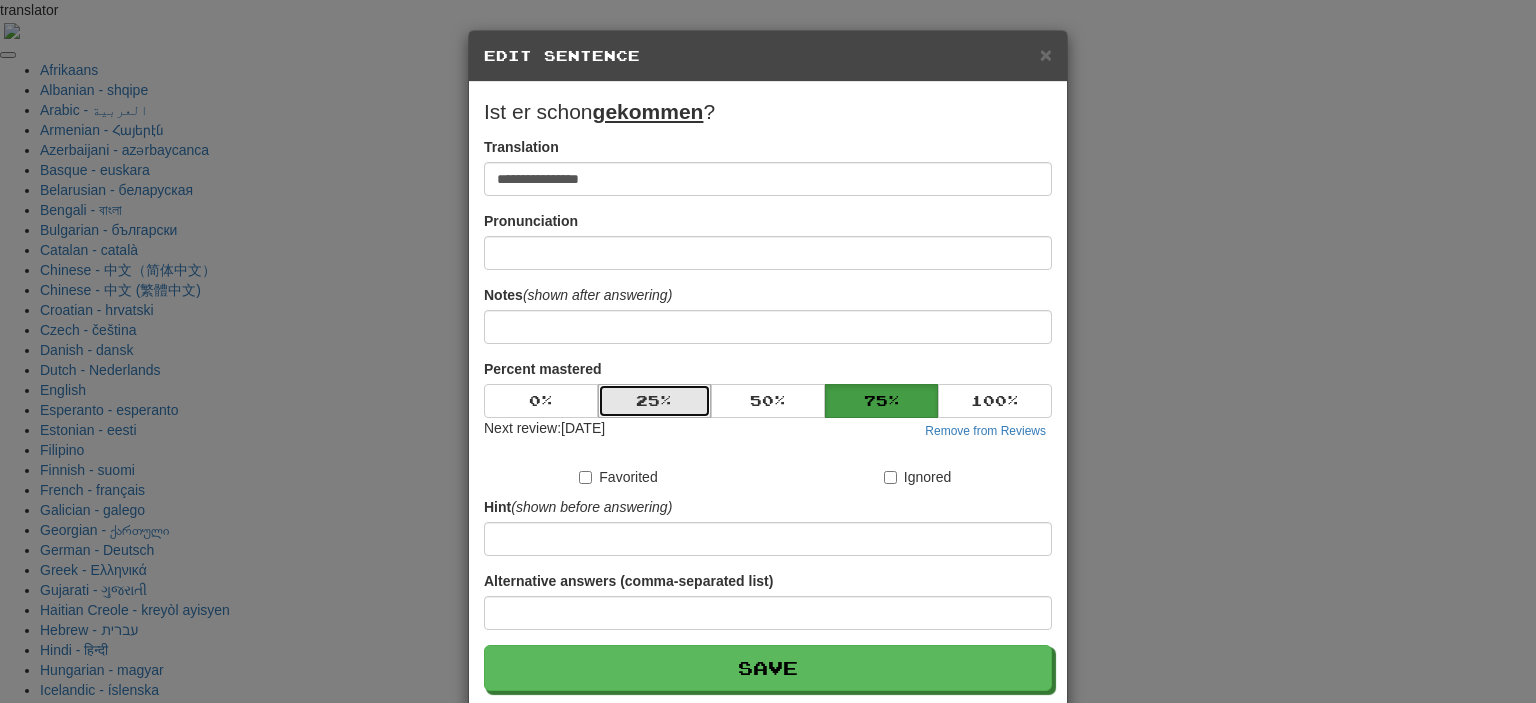 click on "25 %" at bounding box center [655, 401] 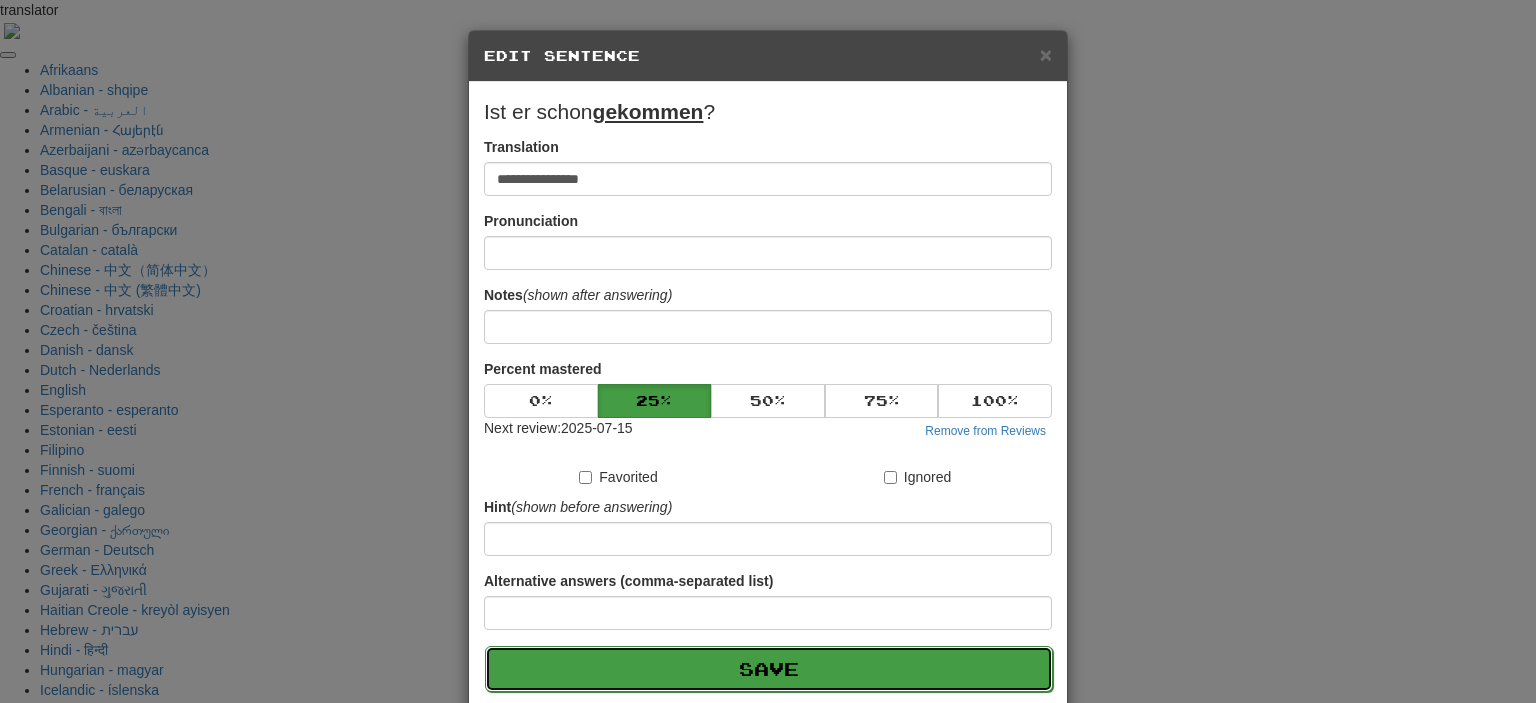 click on "Save" at bounding box center [769, 669] 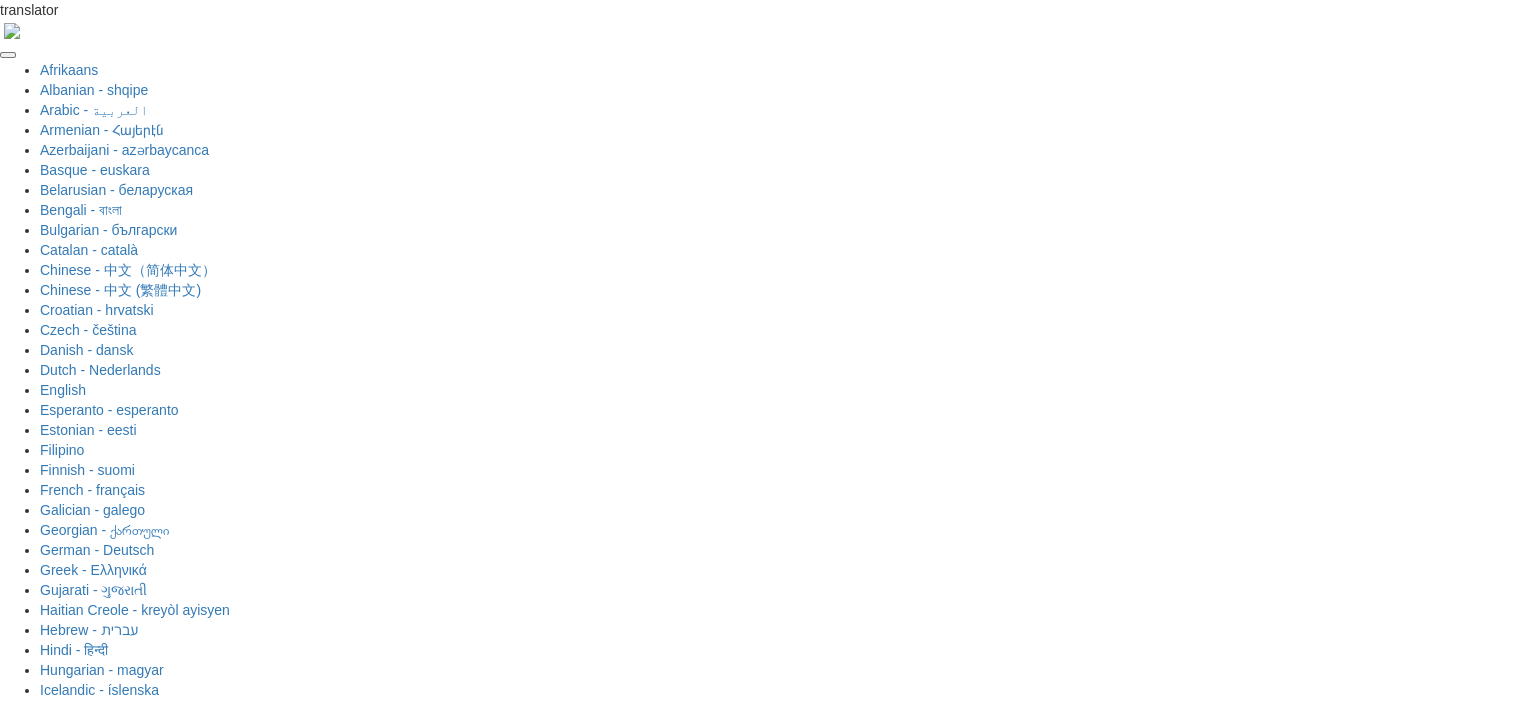 click on "Next" at bounding box center [822, 1909] 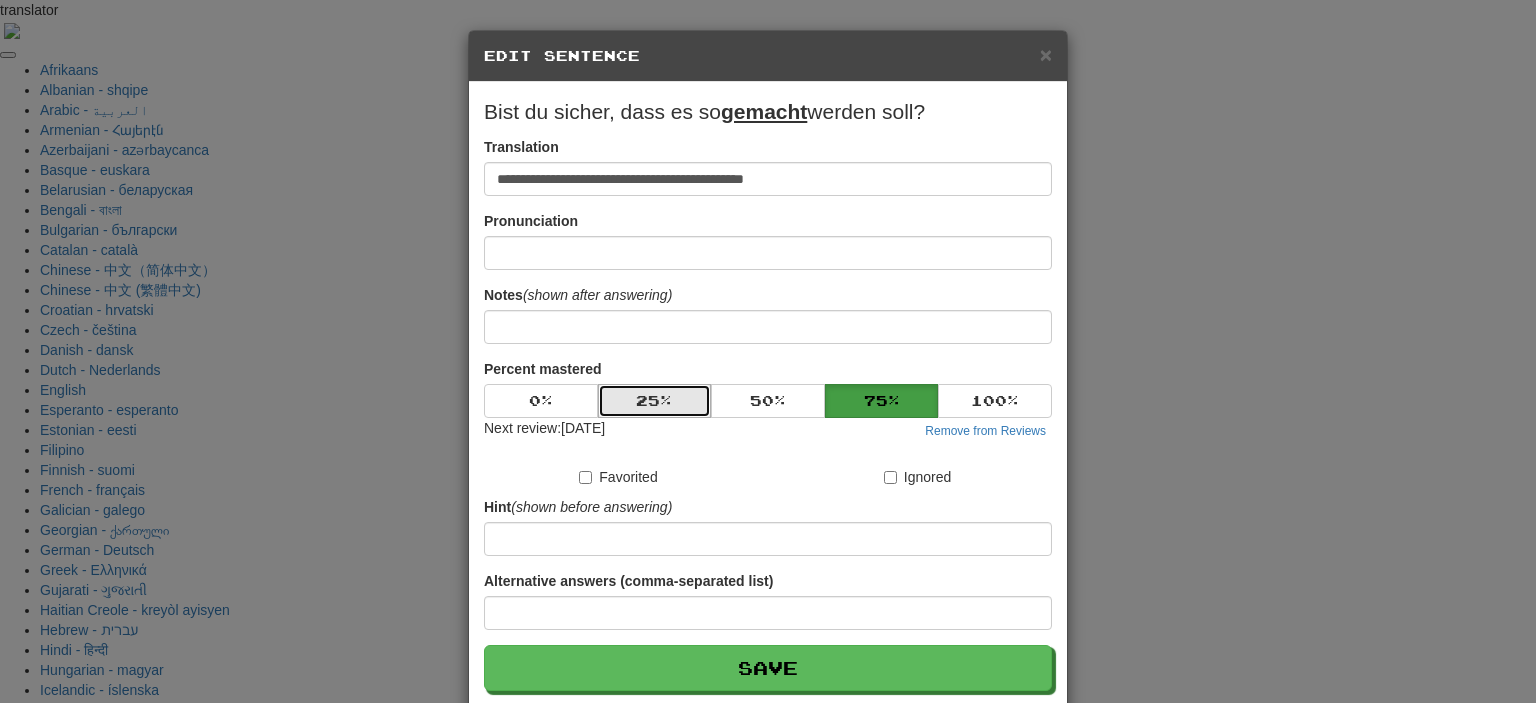 click on "25 %" at bounding box center [655, 401] 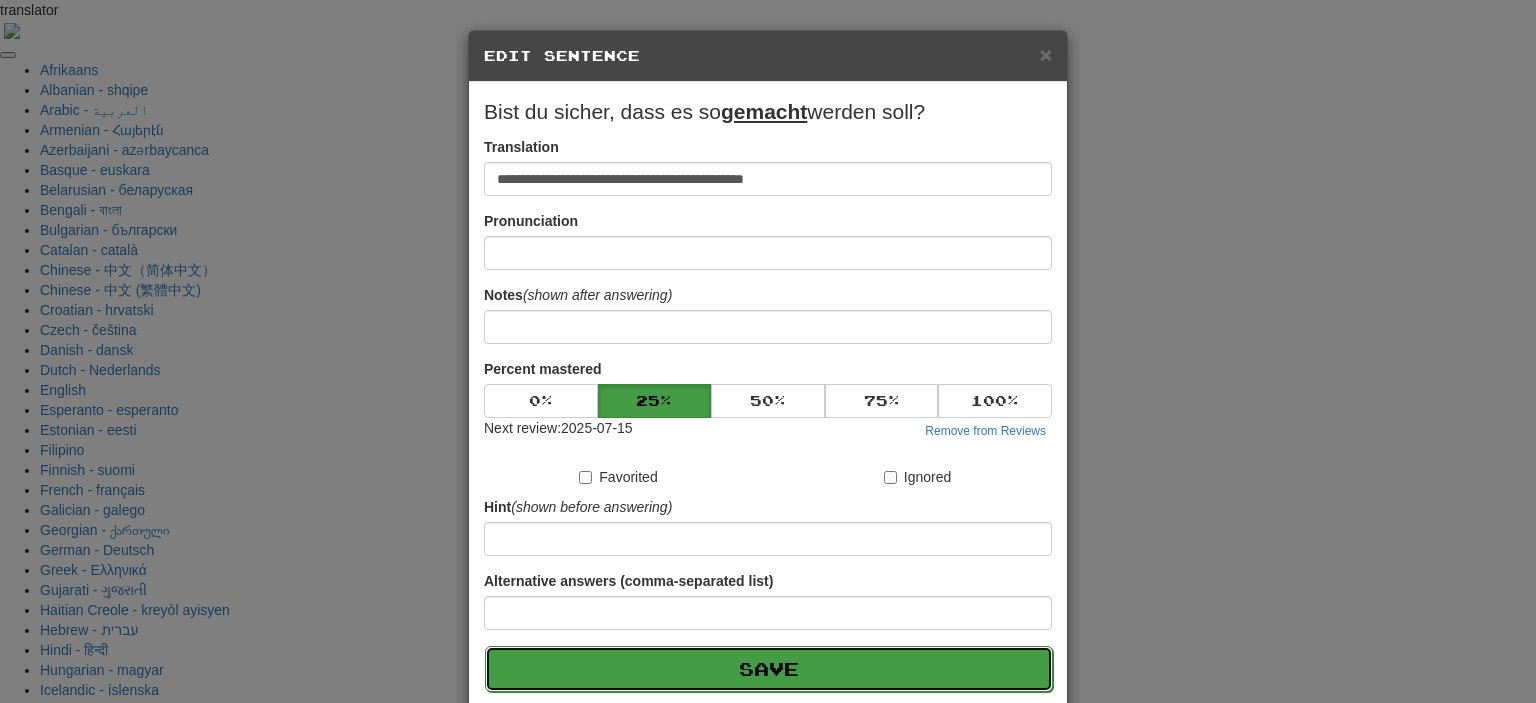 click on "Save" at bounding box center [769, 669] 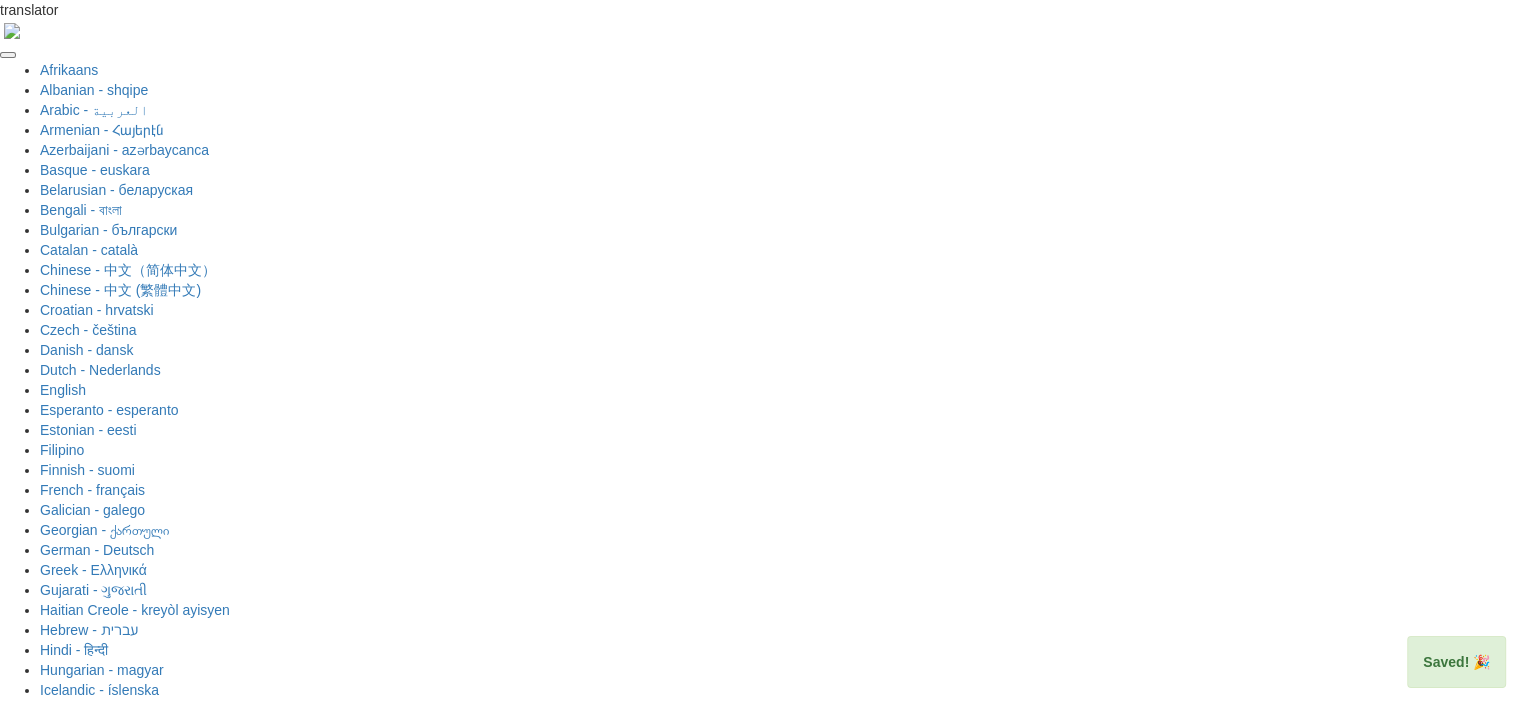click on "Next" at bounding box center [822, 1909] 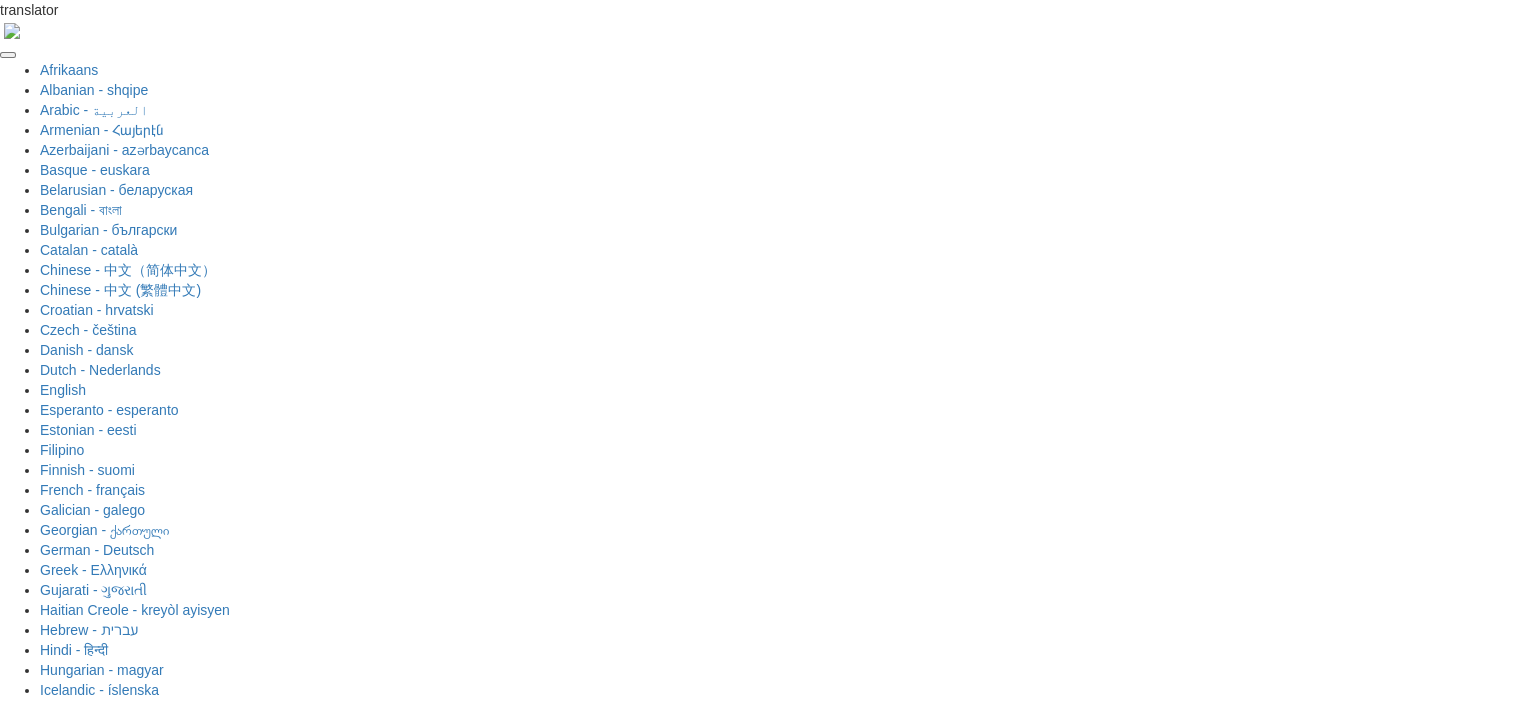click at bounding box center [695, 1756] 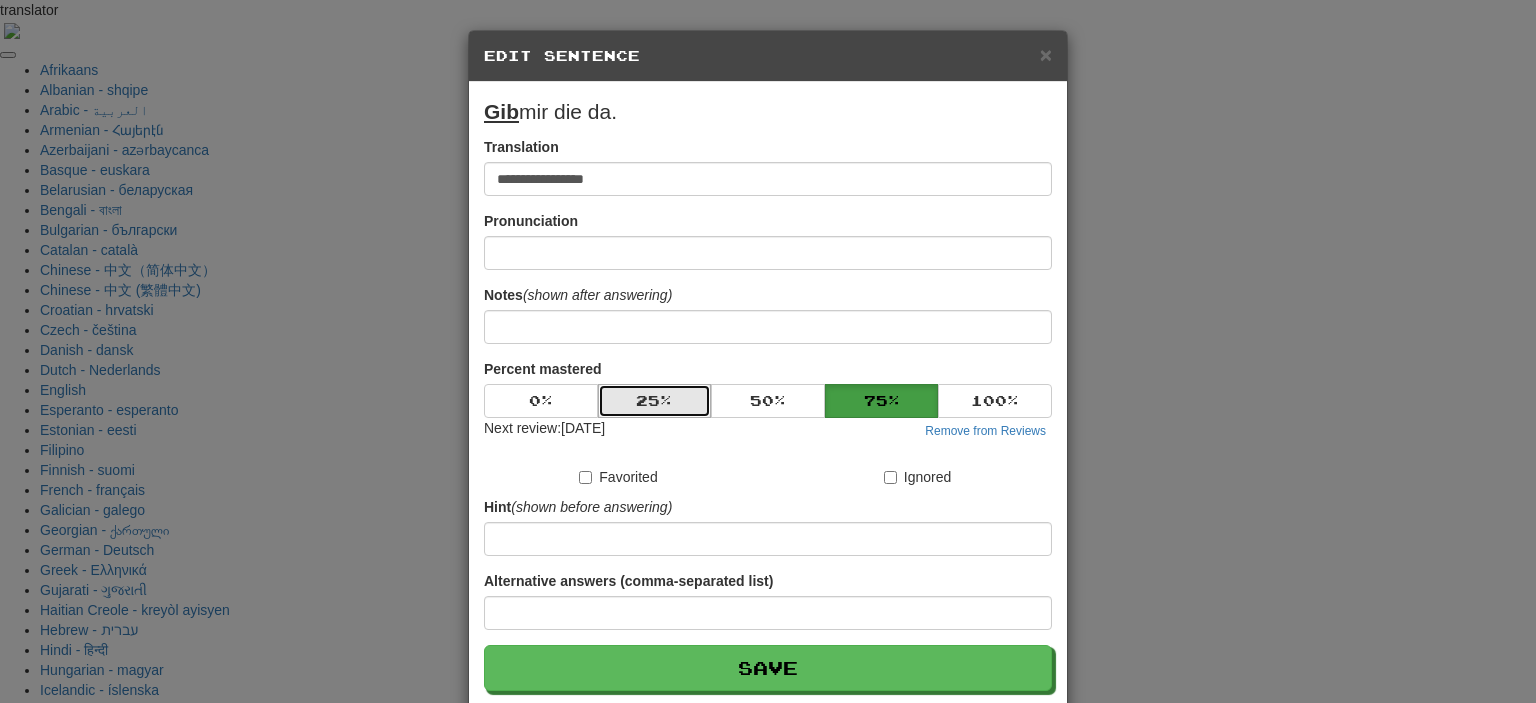 click on "25 %" at bounding box center [655, 401] 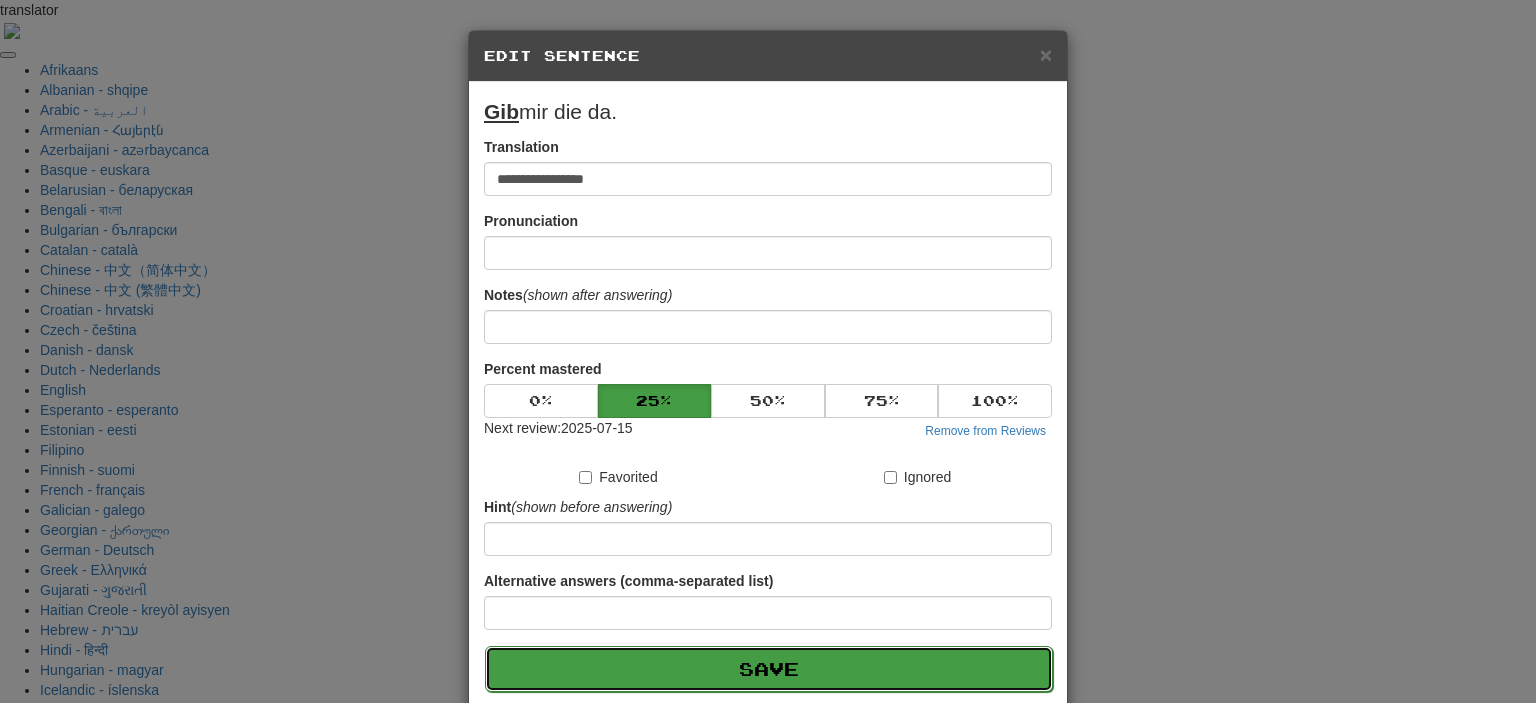 click on "Save" at bounding box center [769, 669] 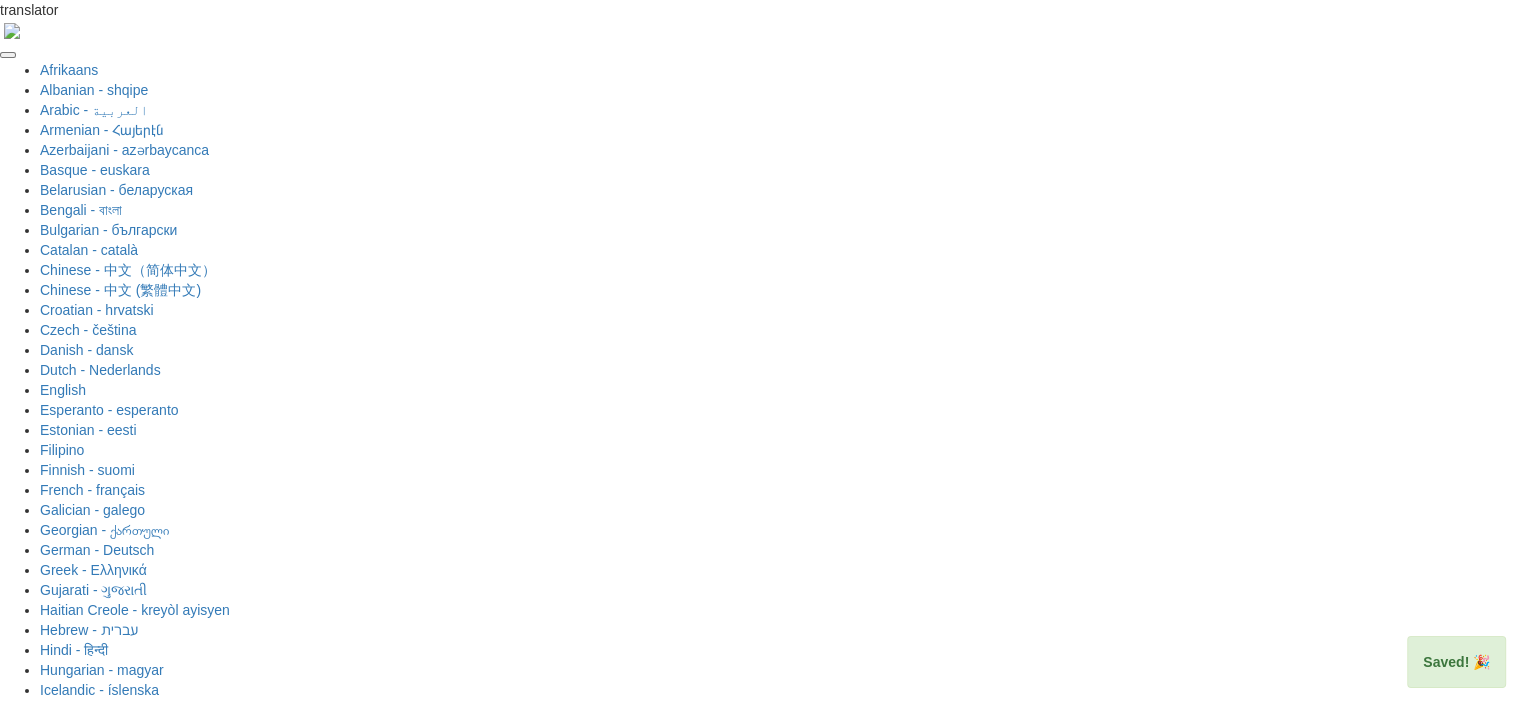 click on "Next" at bounding box center [822, 1909] 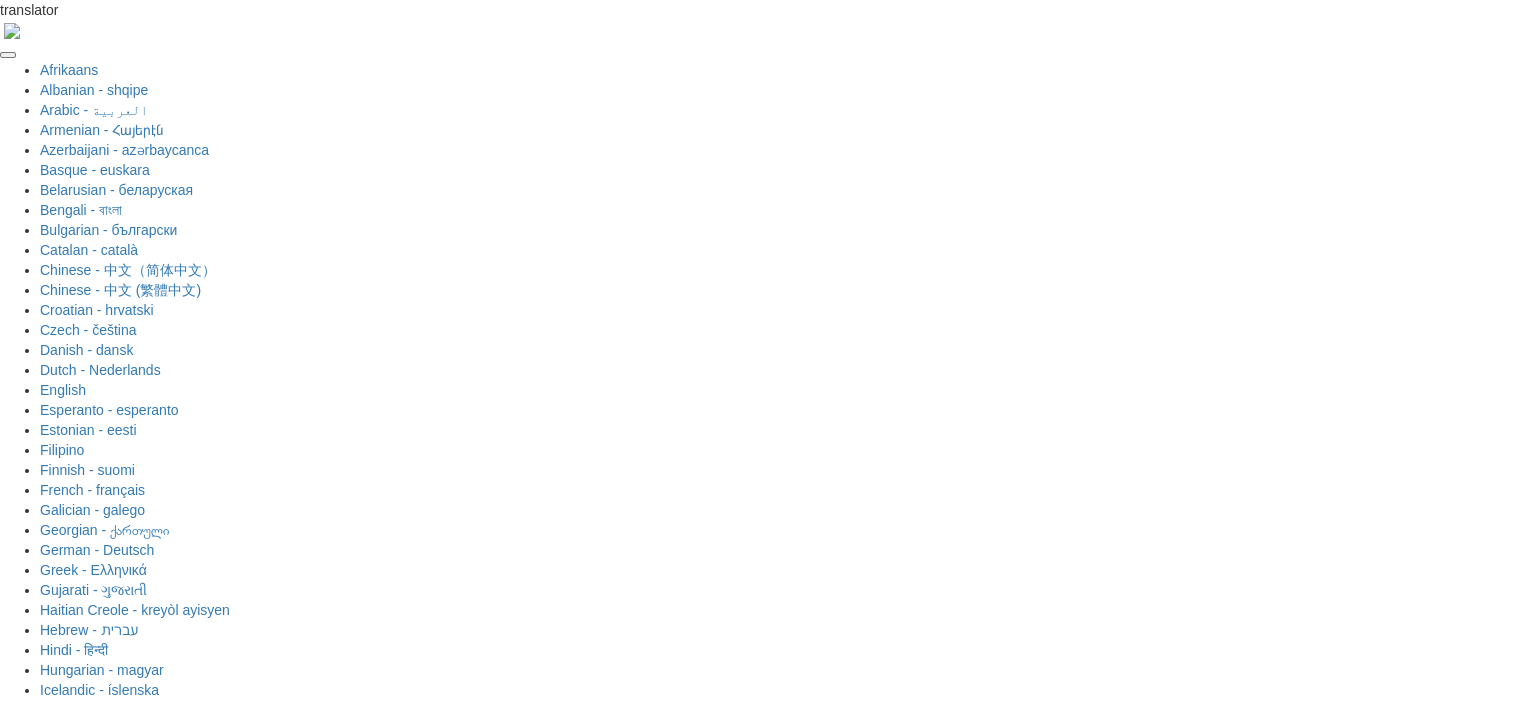 click at bounding box center [696, 1758] 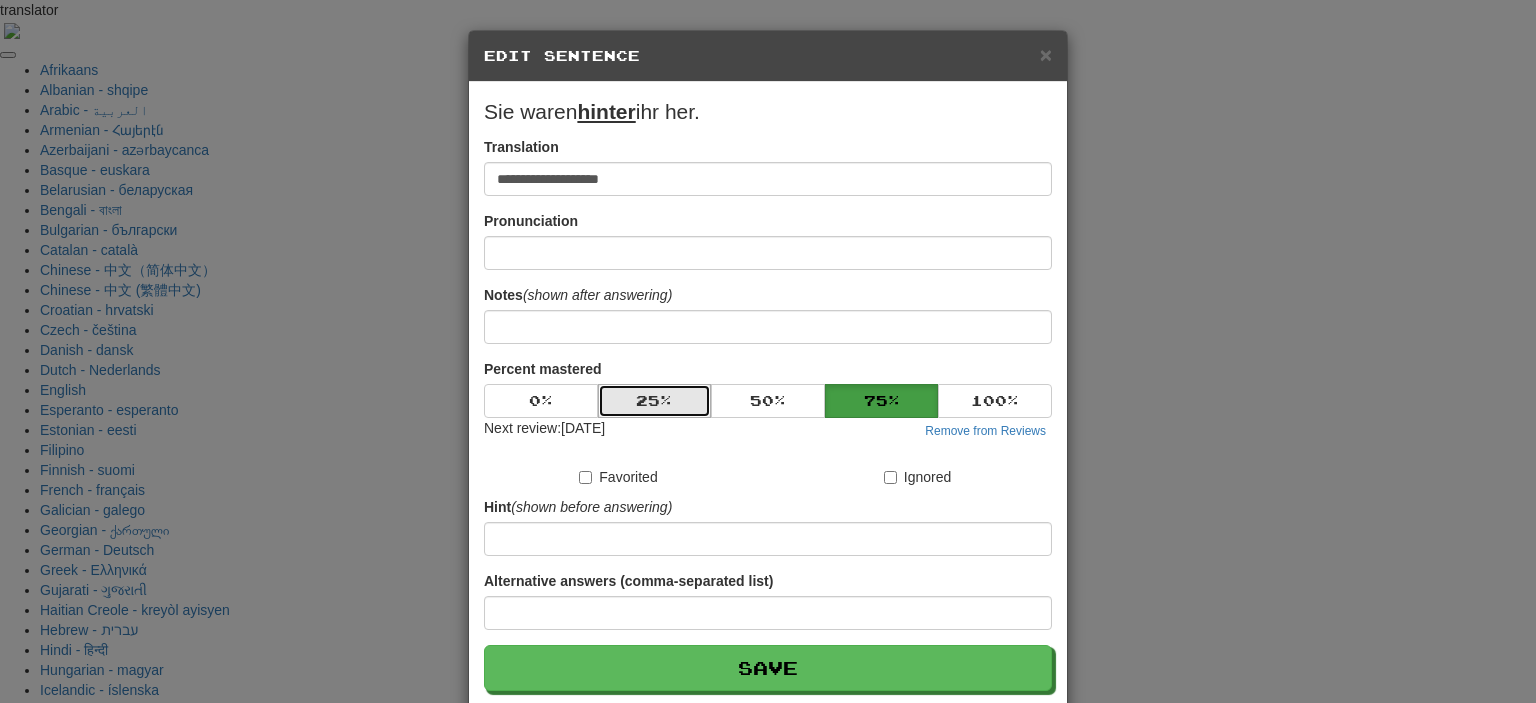click on "25 %" at bounding box center (655, 401) 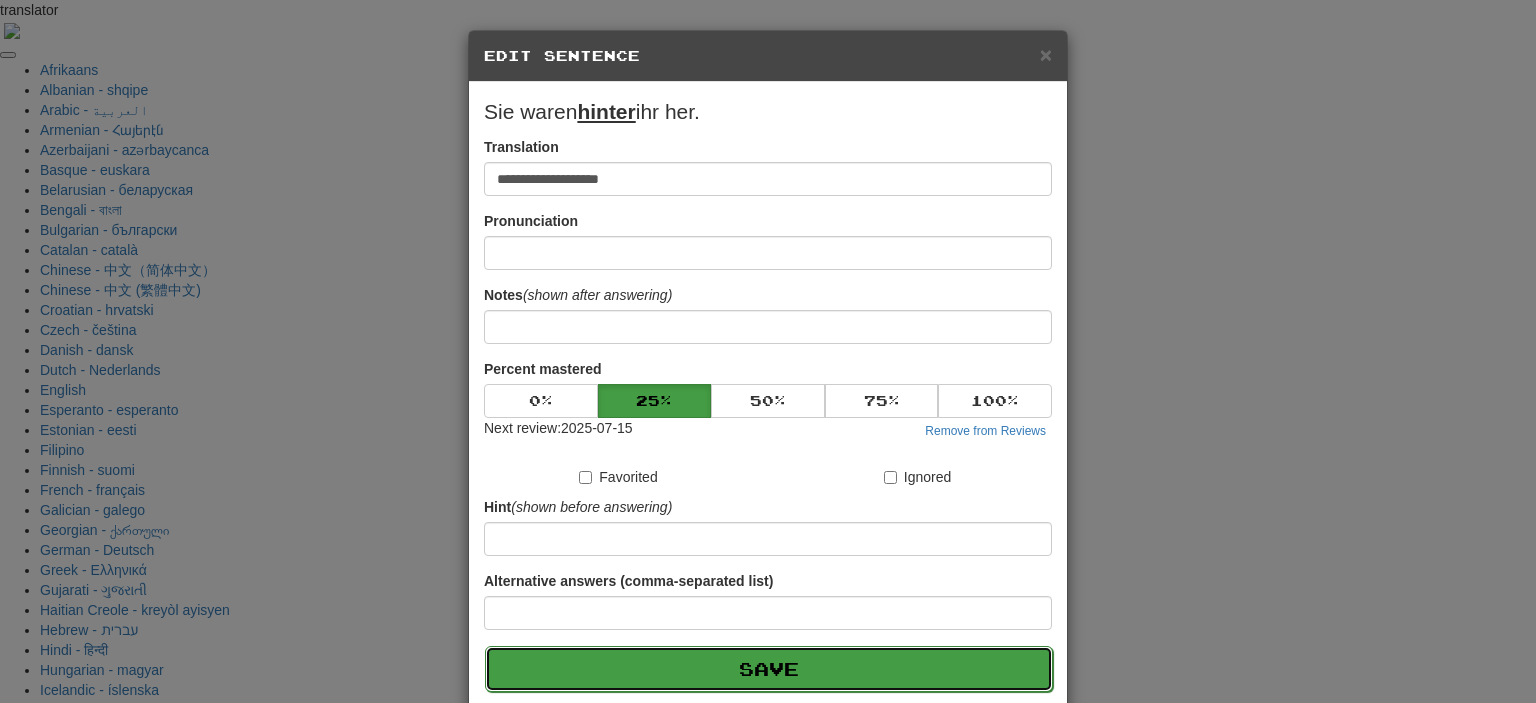 click on "Save" at bounding box center [769, 669] 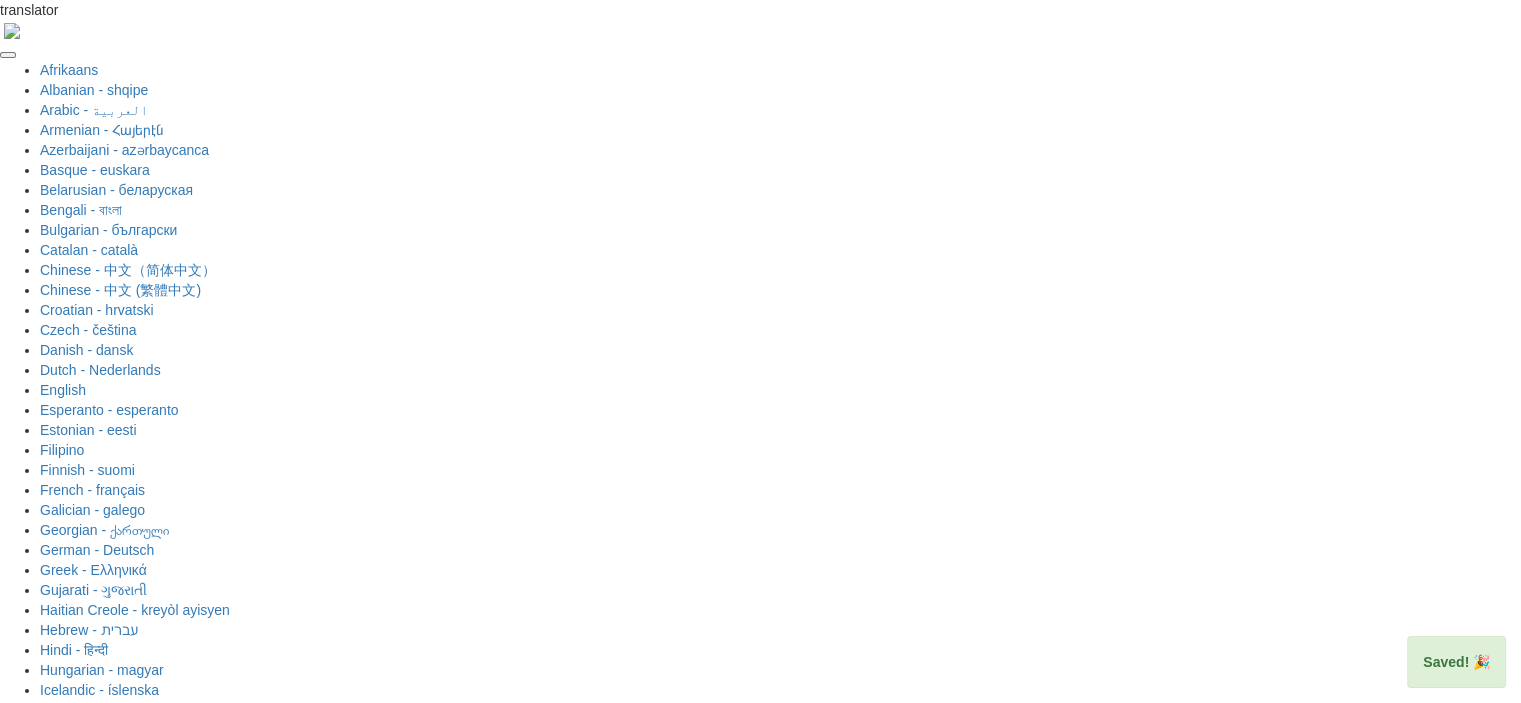 click on "Next" at bounding box center [822, 1909] 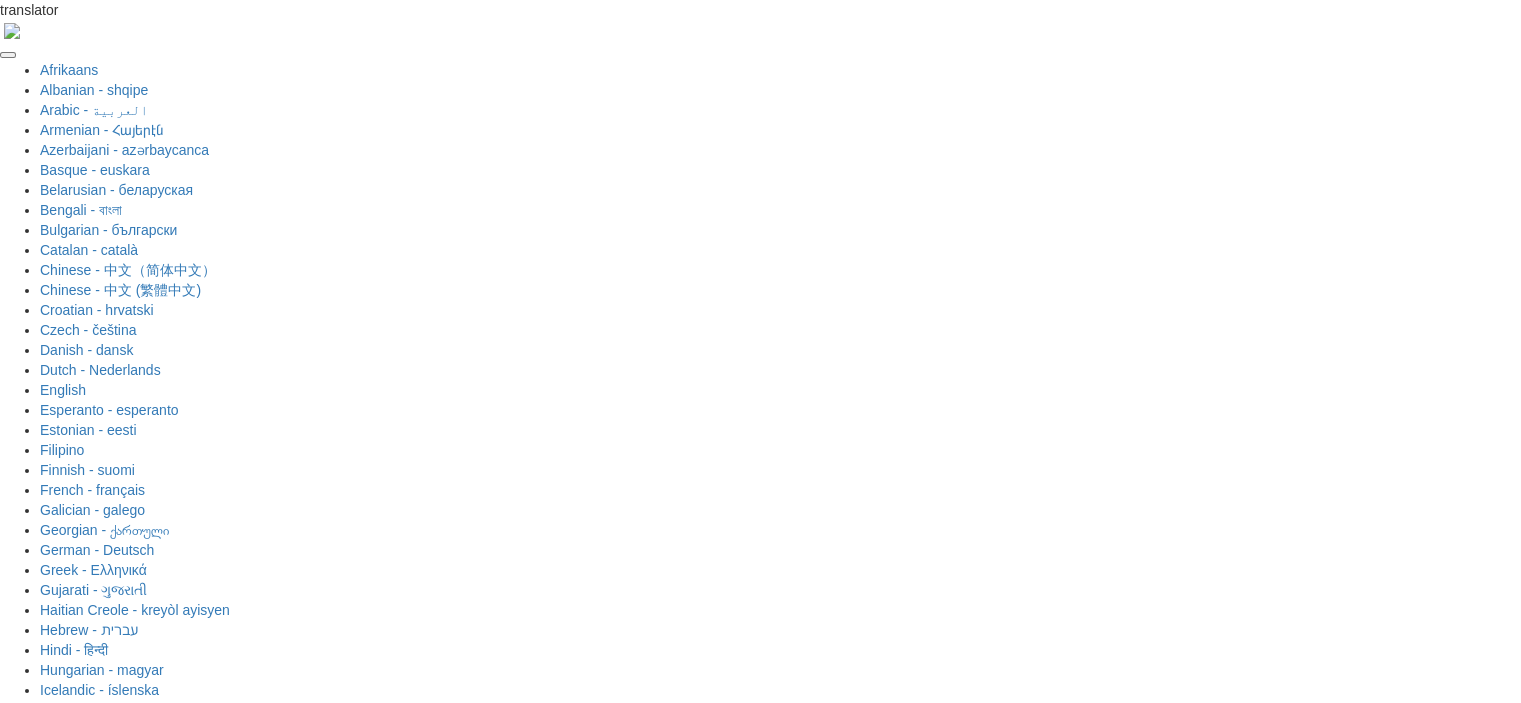 click at bounding box center (825, 1756) 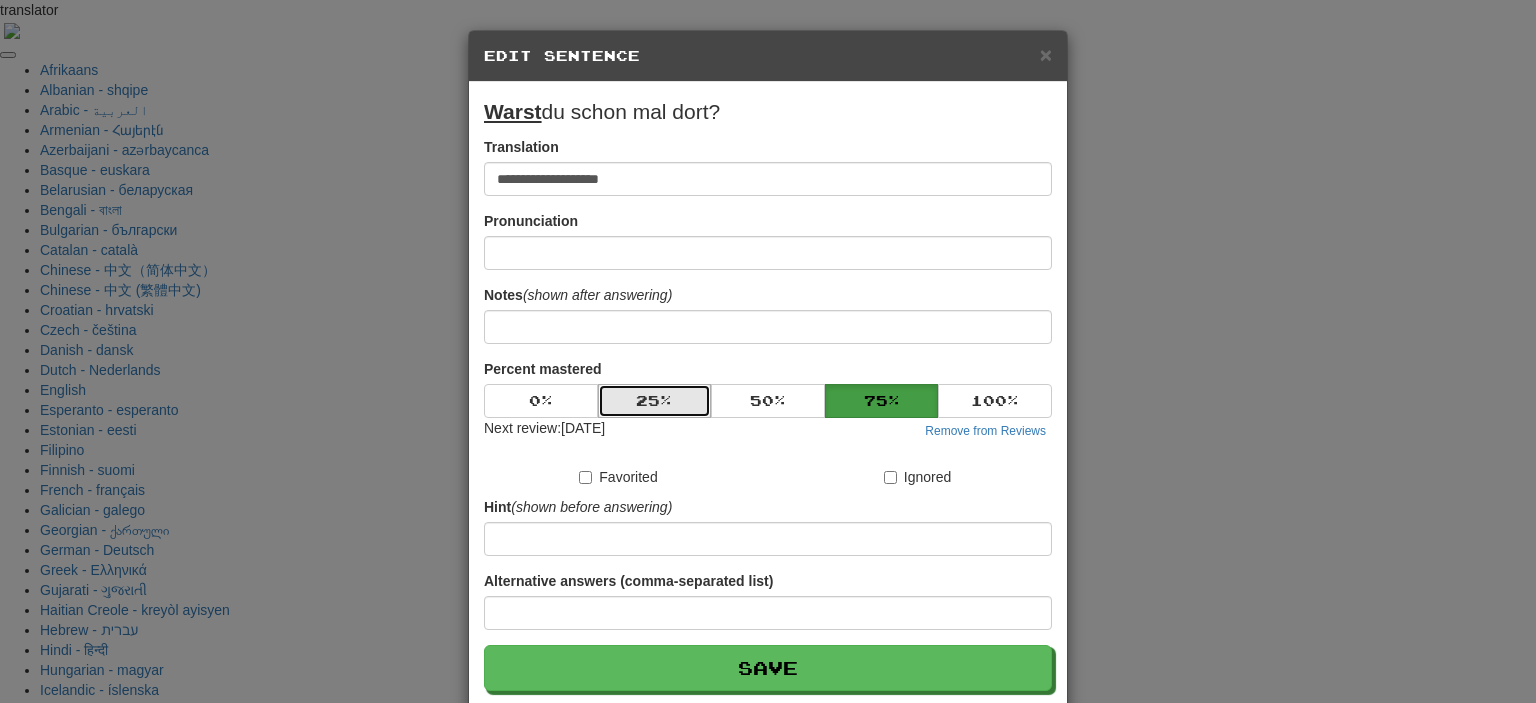 click on "25 %" at bounding box center [655, 401] 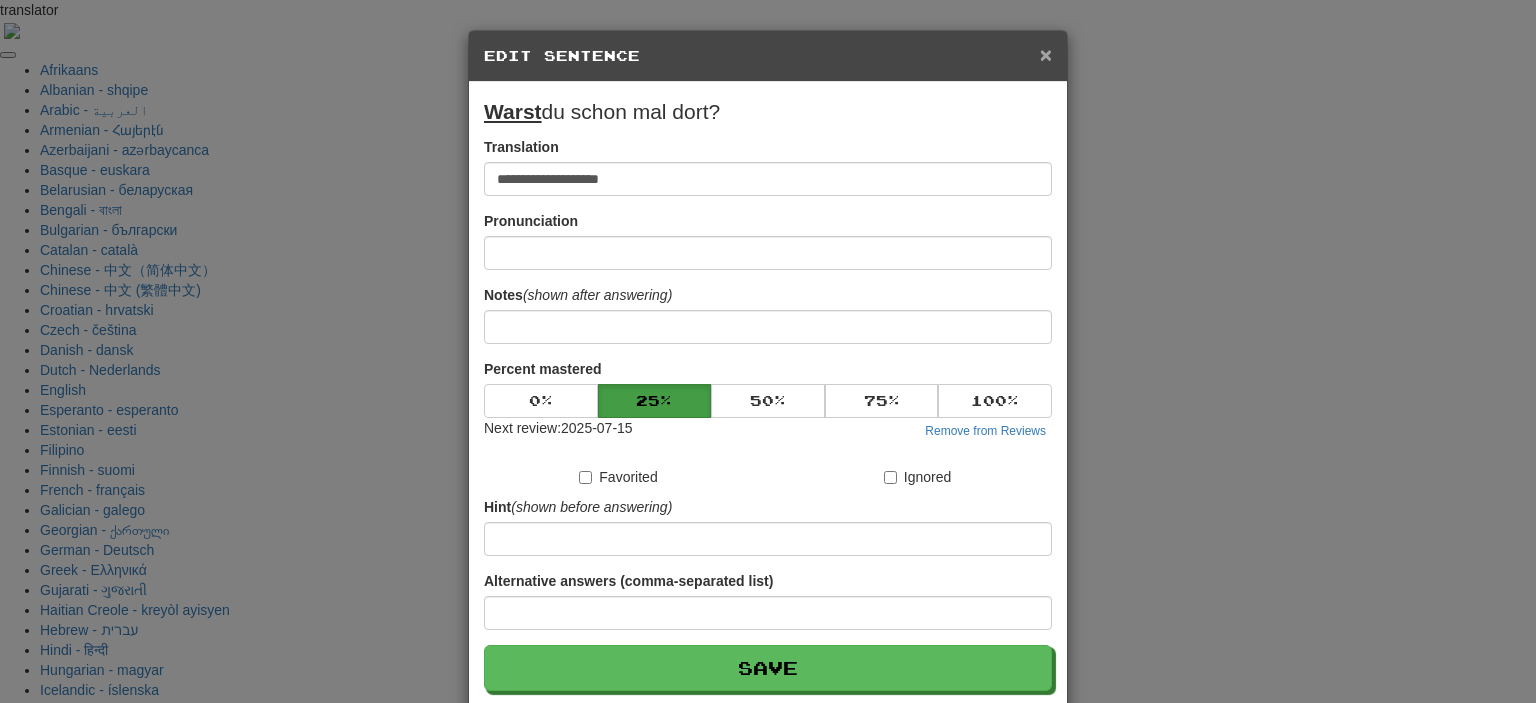click on "×" at bounding box center (1046, 54) 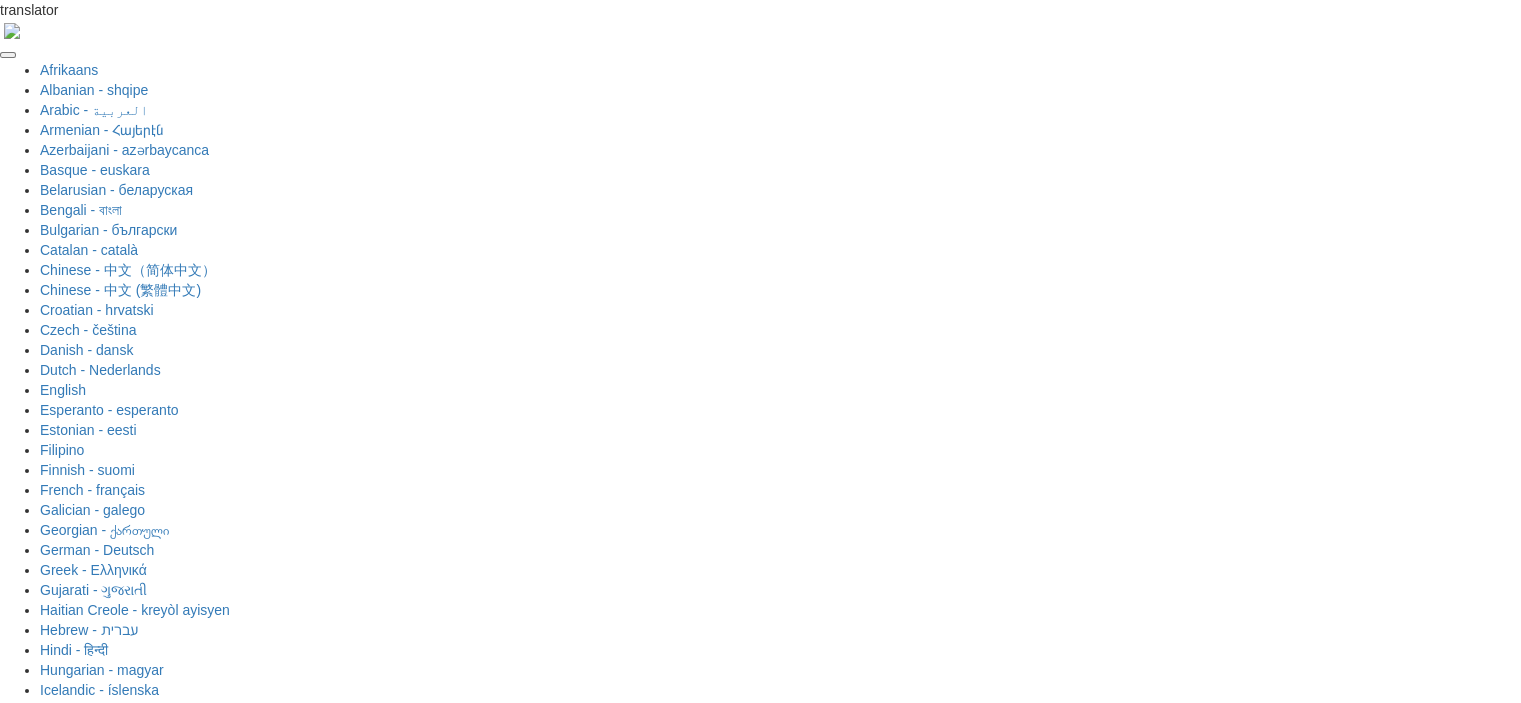 click on "Next" at bounding box center [822, 1909] 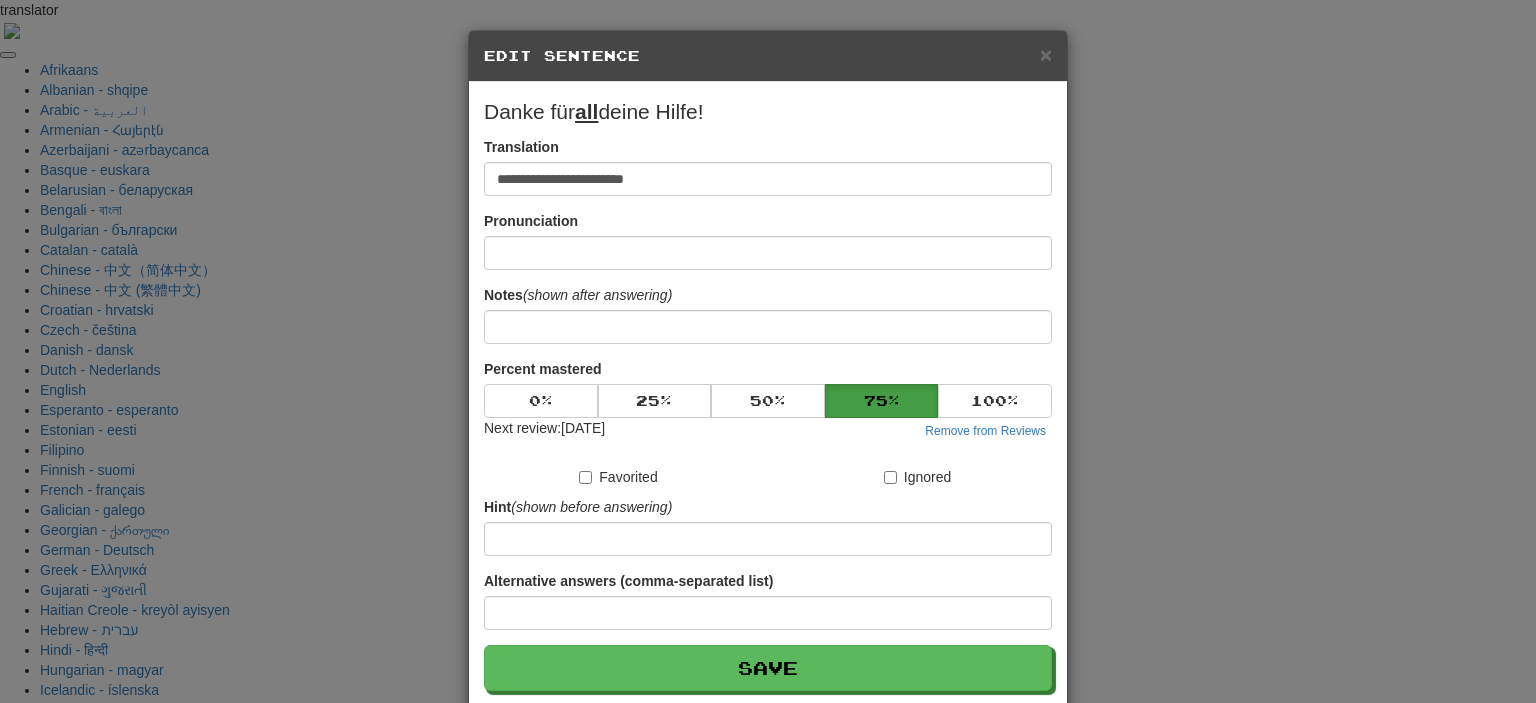 click on "**********" at bounding box center (768, 351) 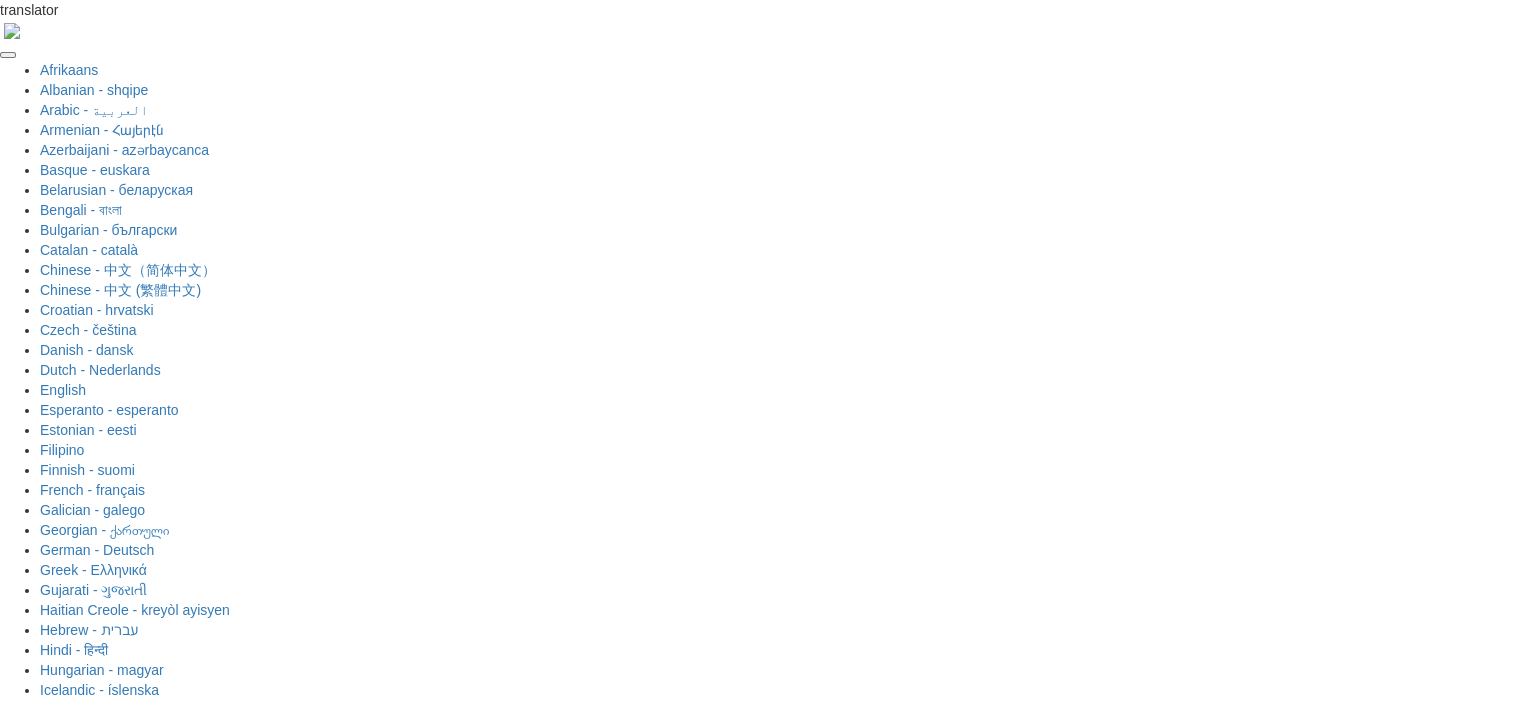 click at bounding box center [756, 1853] 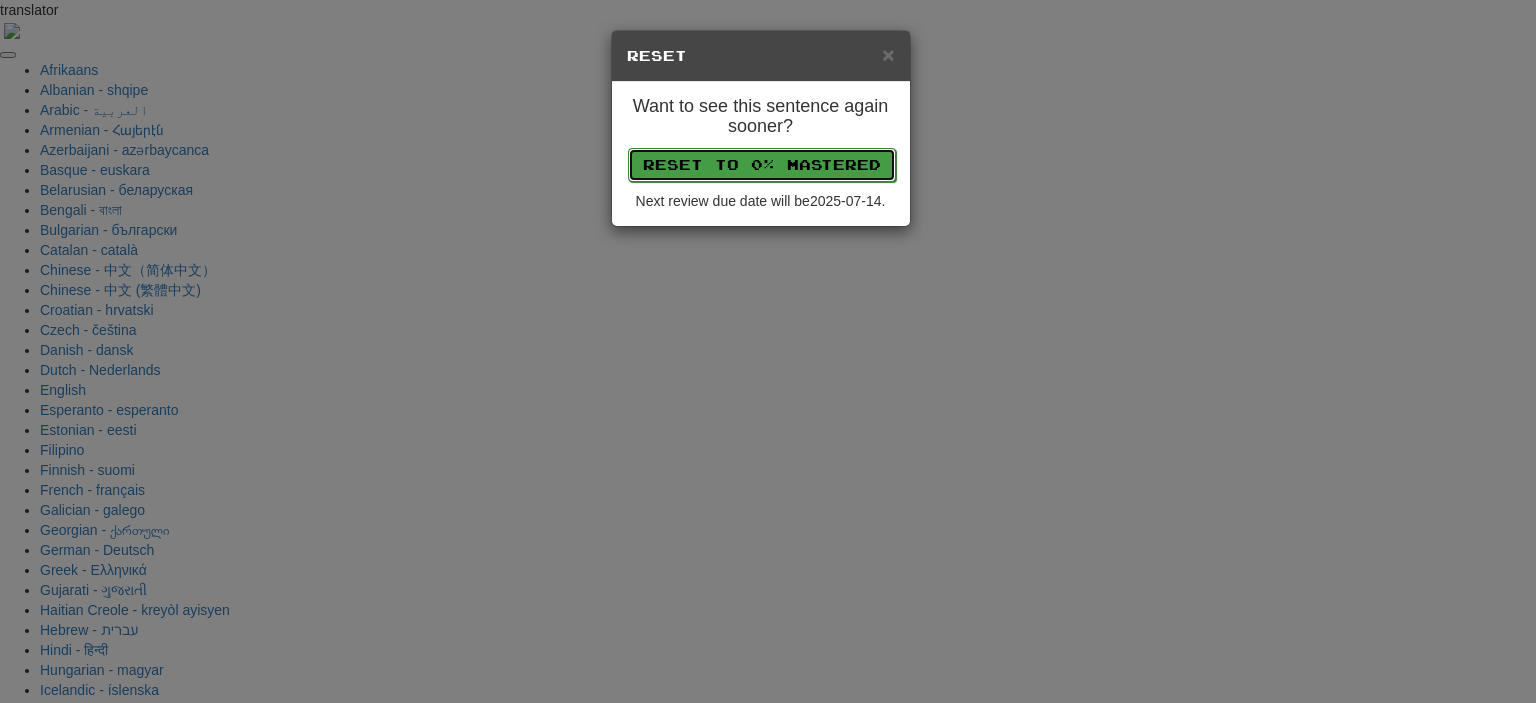 click on "Reset to 0% Mastered" at bounding box center (762, 165) 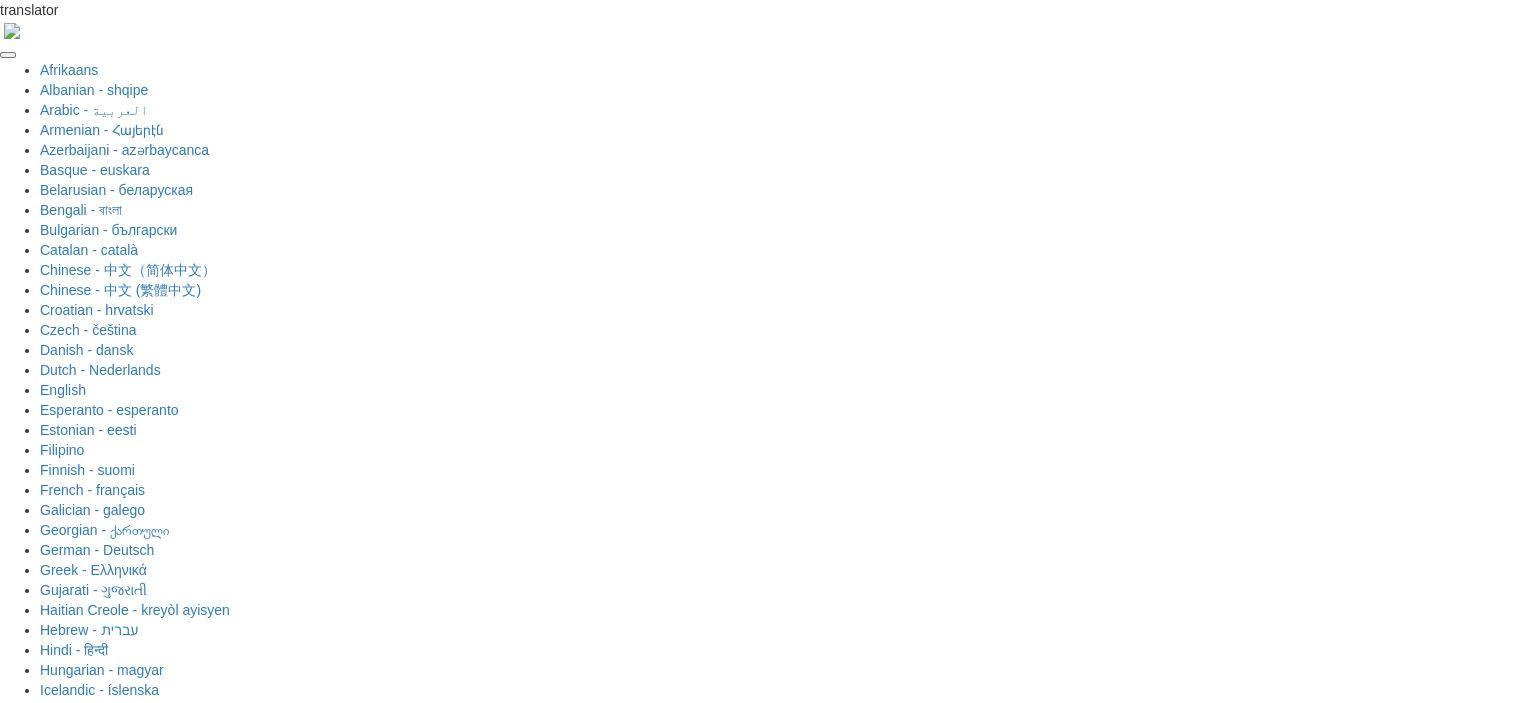 click on "Next" at bounding box center [821, 1908] 